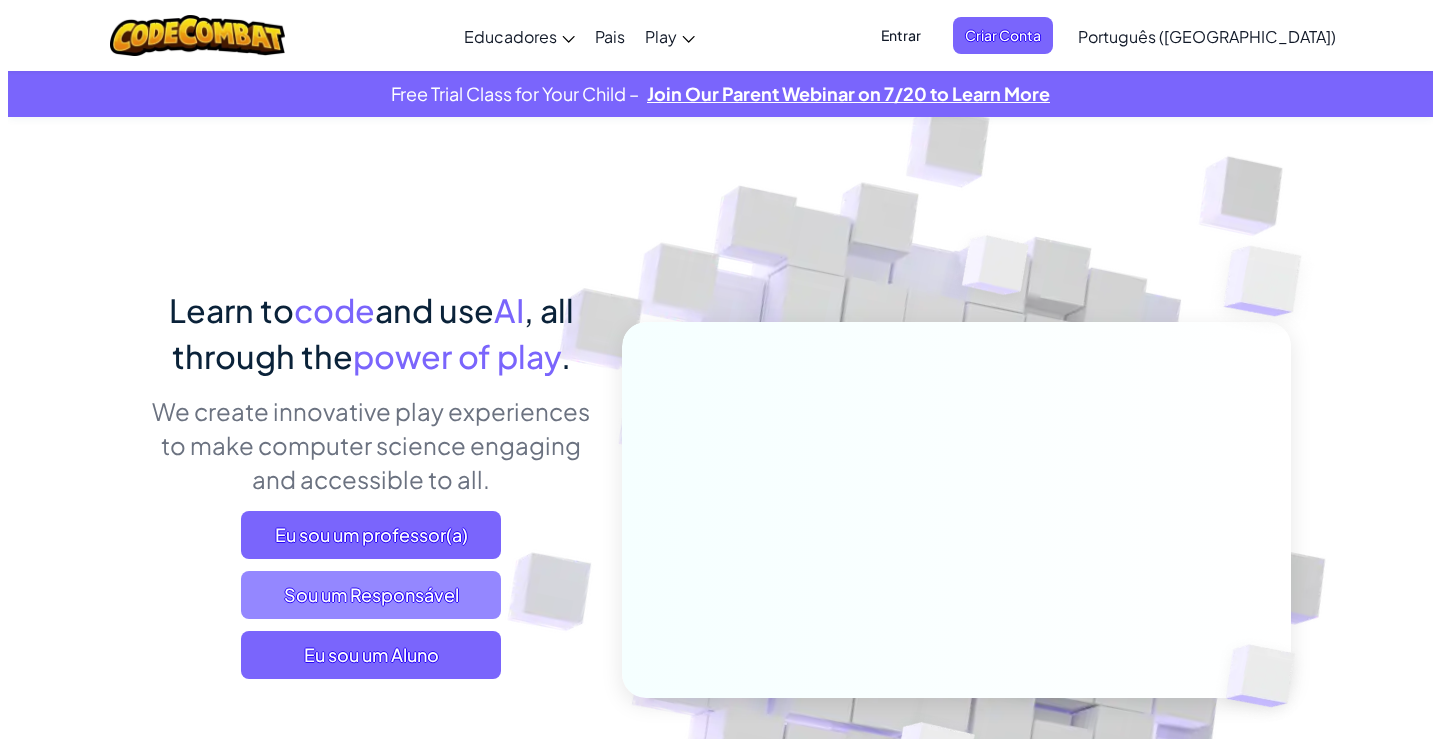 scroll, scrollTop: 0, scrollLeft: 0, axis: both 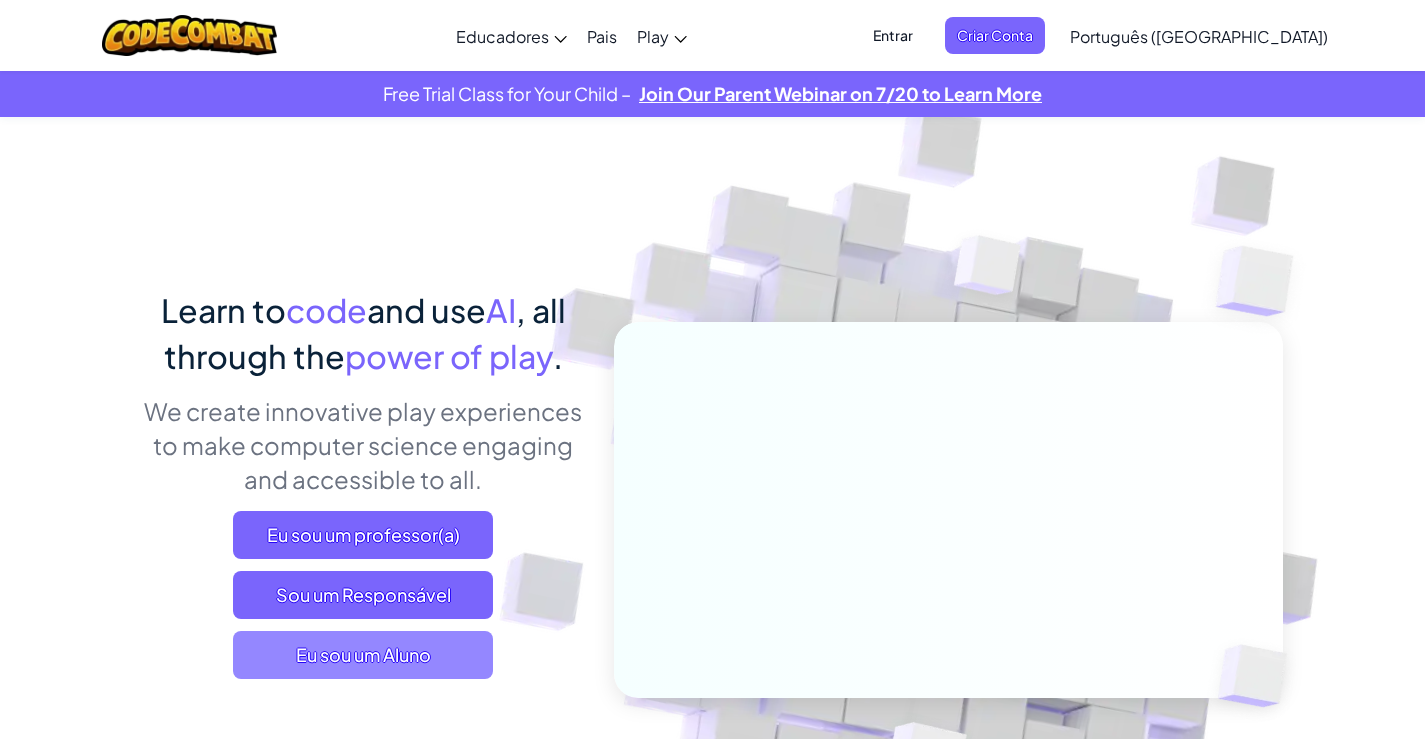 click on "Eu sou um Aluno" at bounding box center (363, 655) 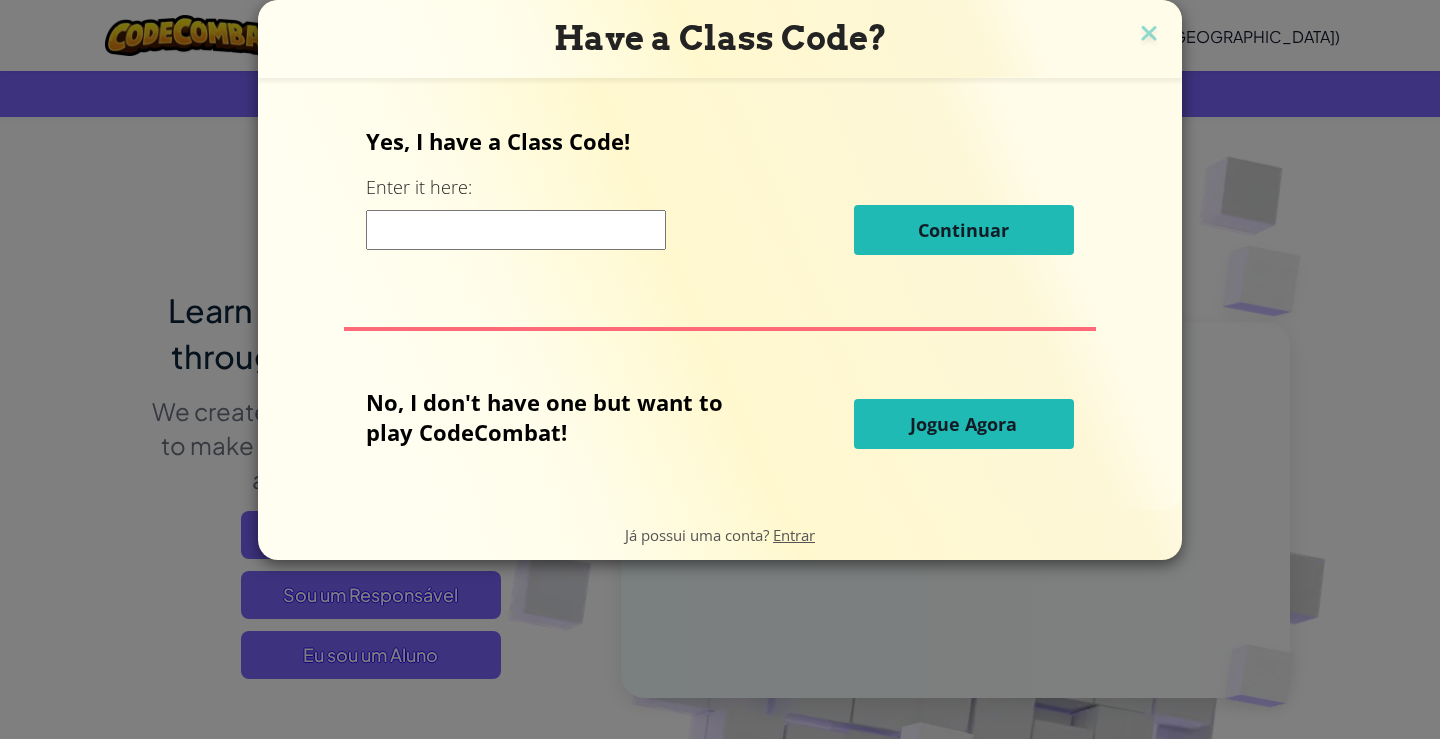 click on "Jogue Agora" at bounding box center (963, 424) 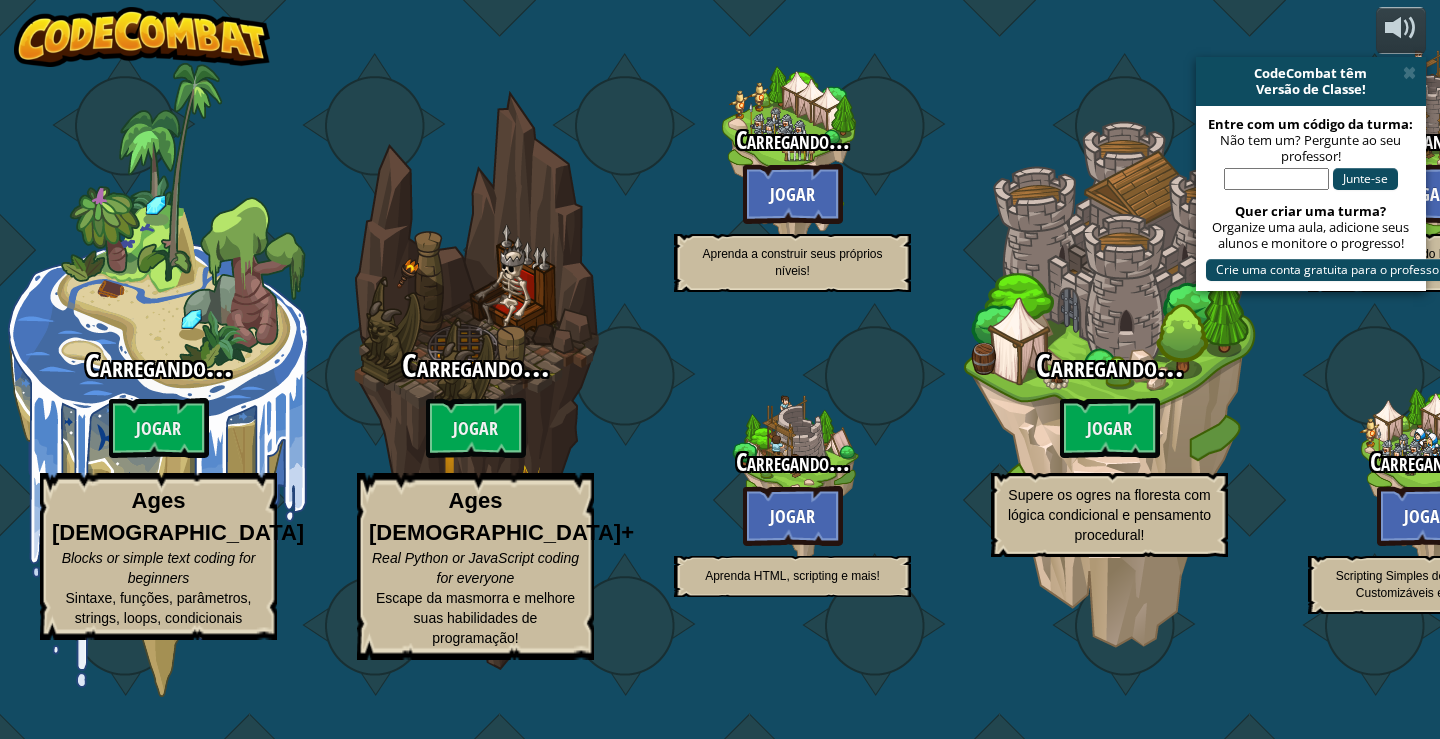 select on "pt-BR" 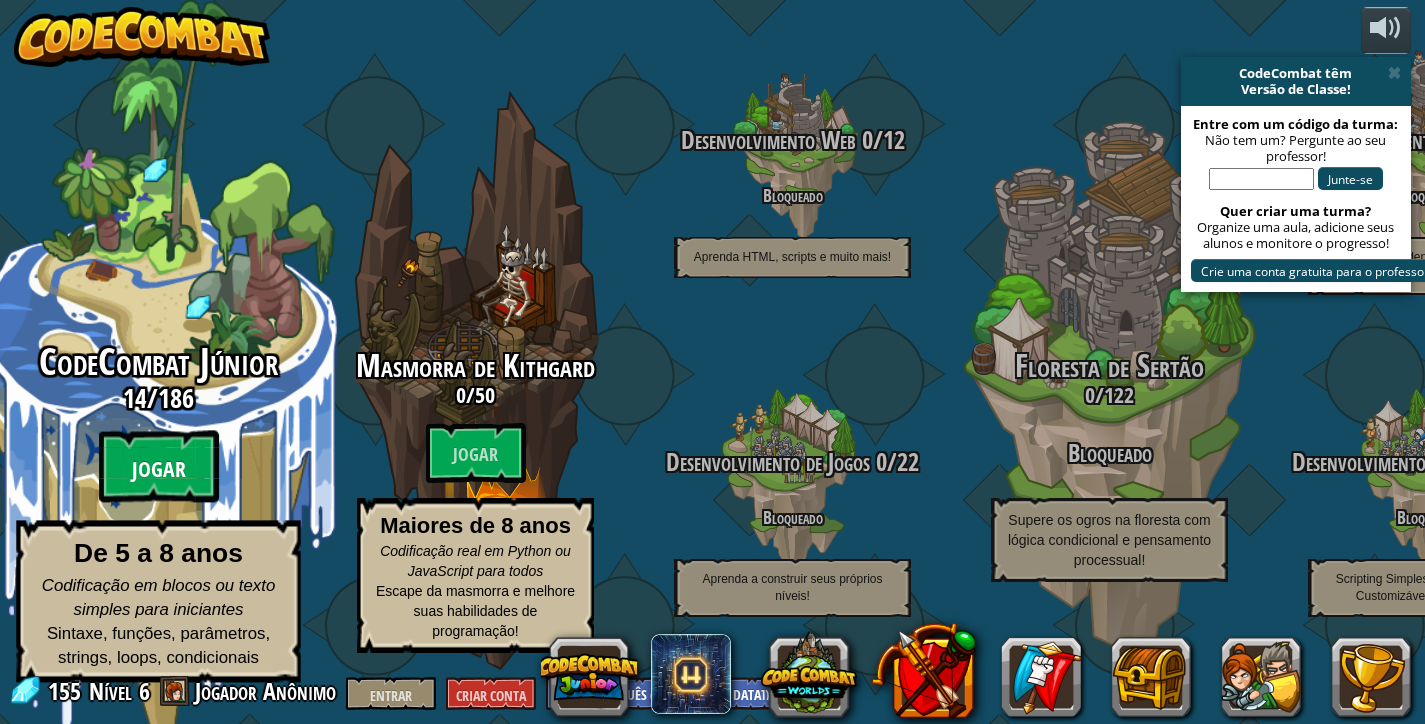 click on "Jogar" at bounding box center (159, 470) 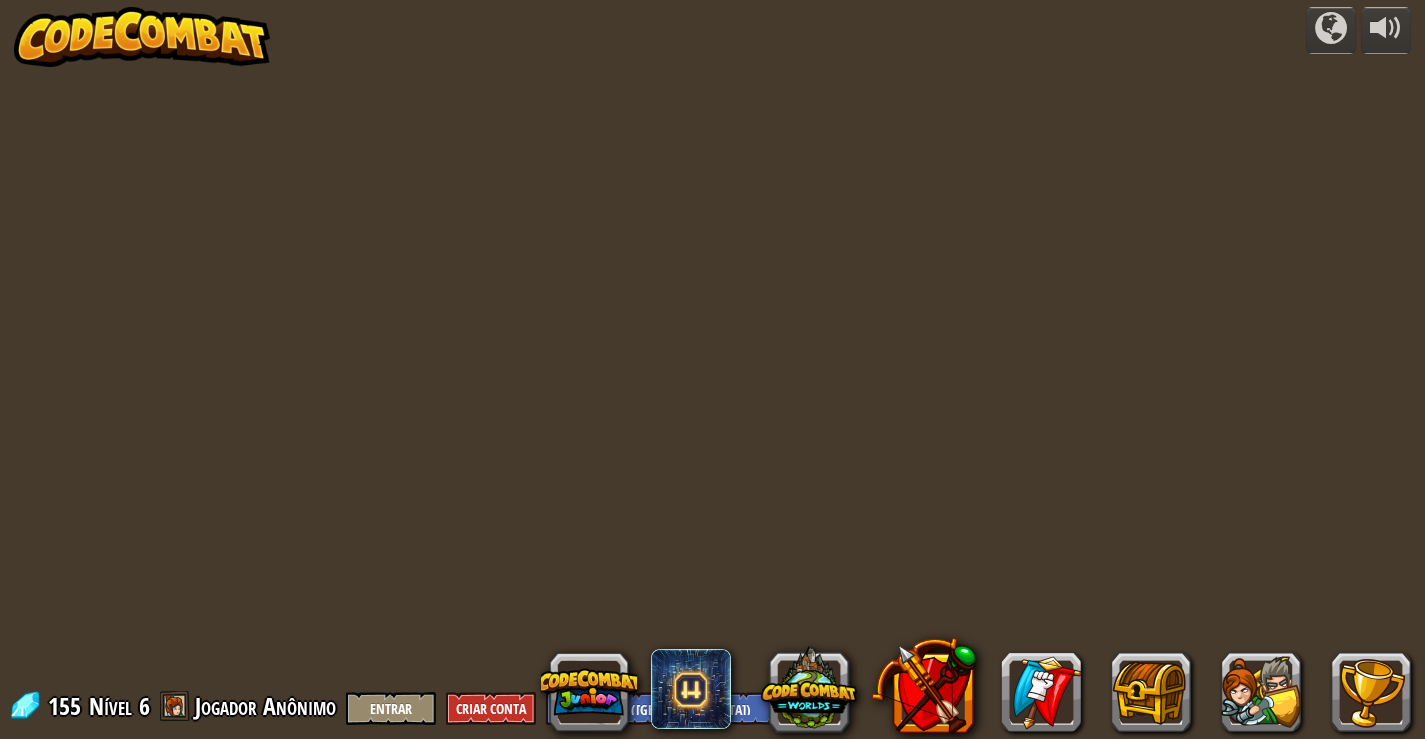 select on "pt-BR" 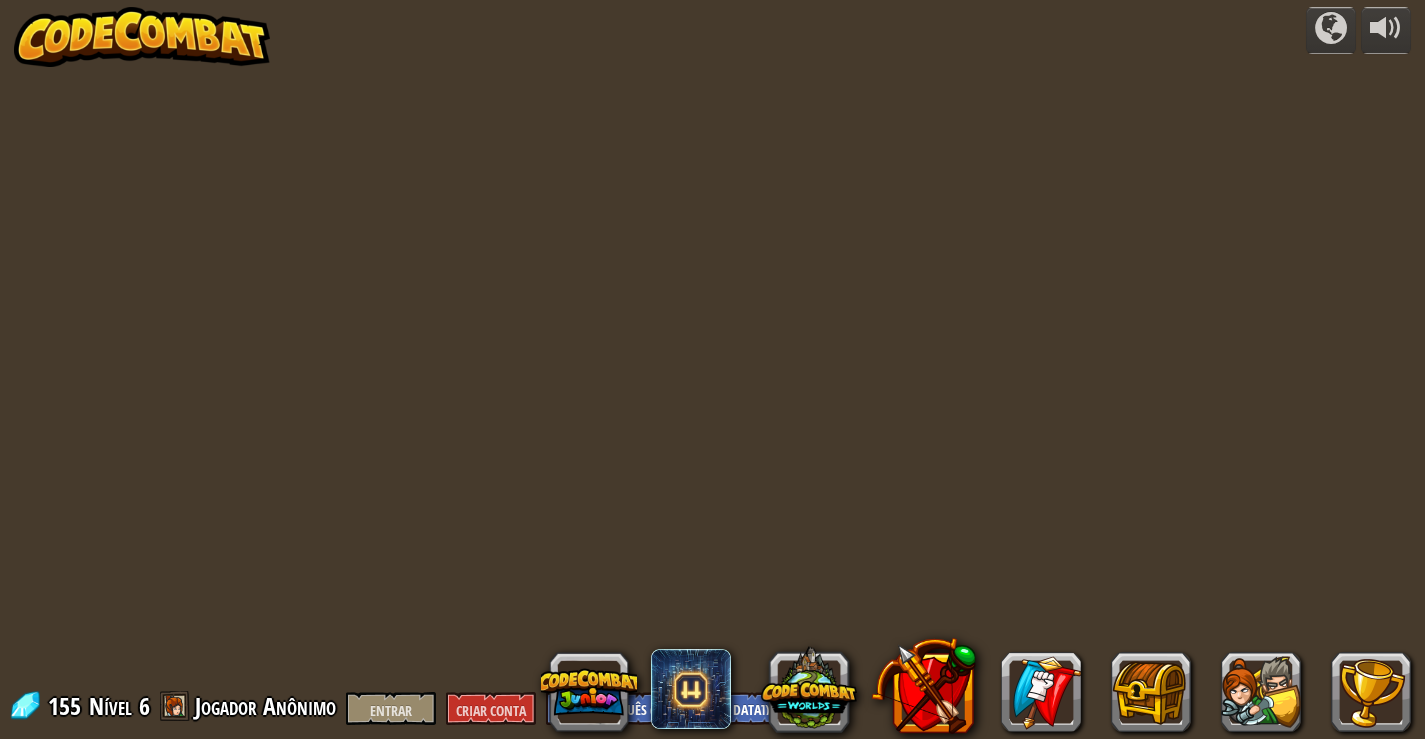 select on "pt-BR" 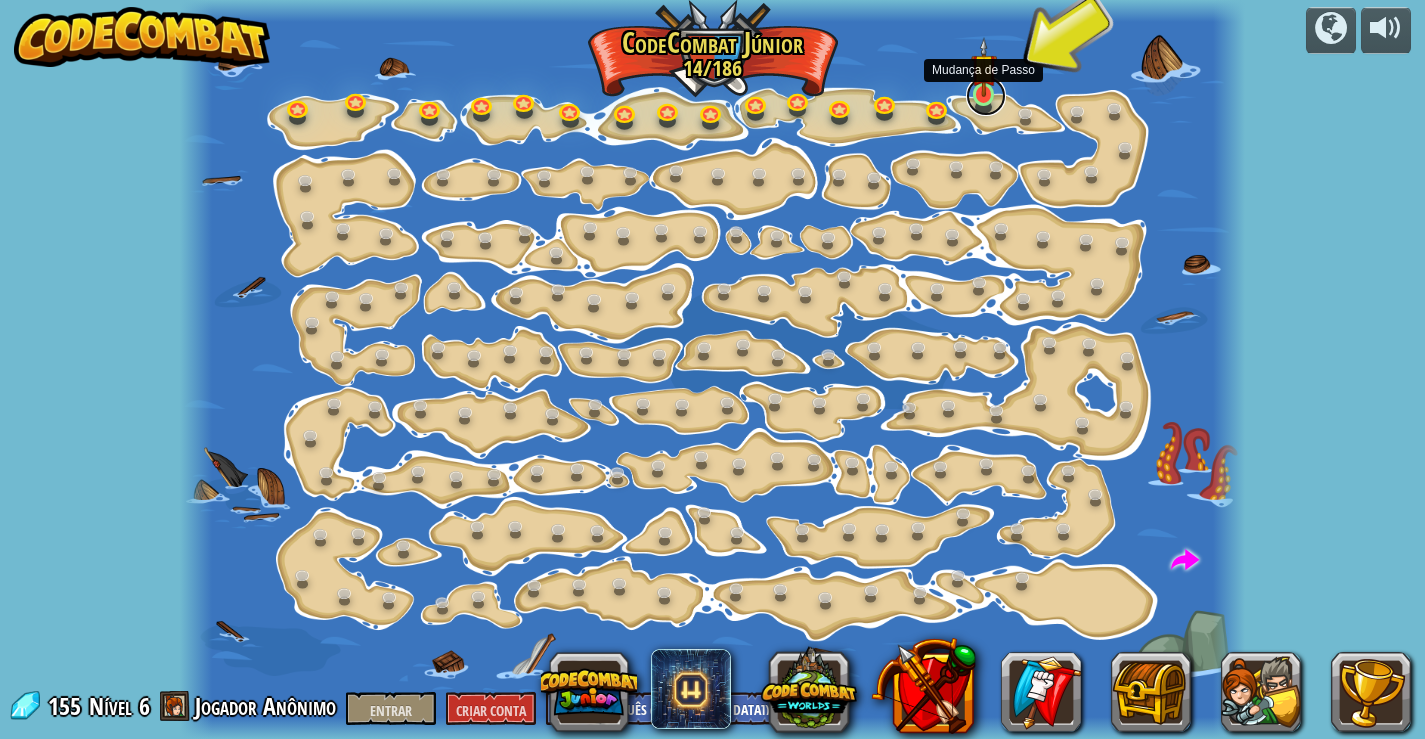 click at bounding box center (986, 96) 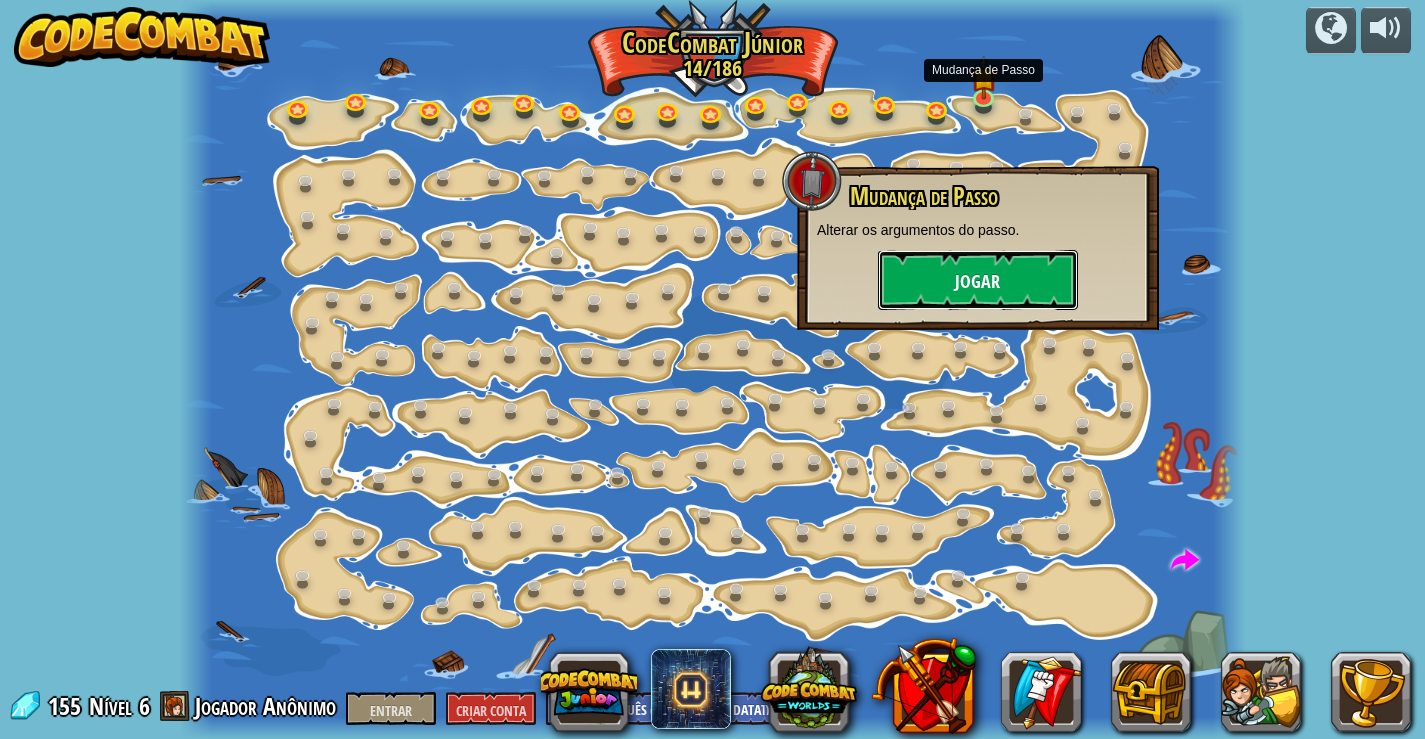 click on "Jogar" at bounding box center [978, 280] 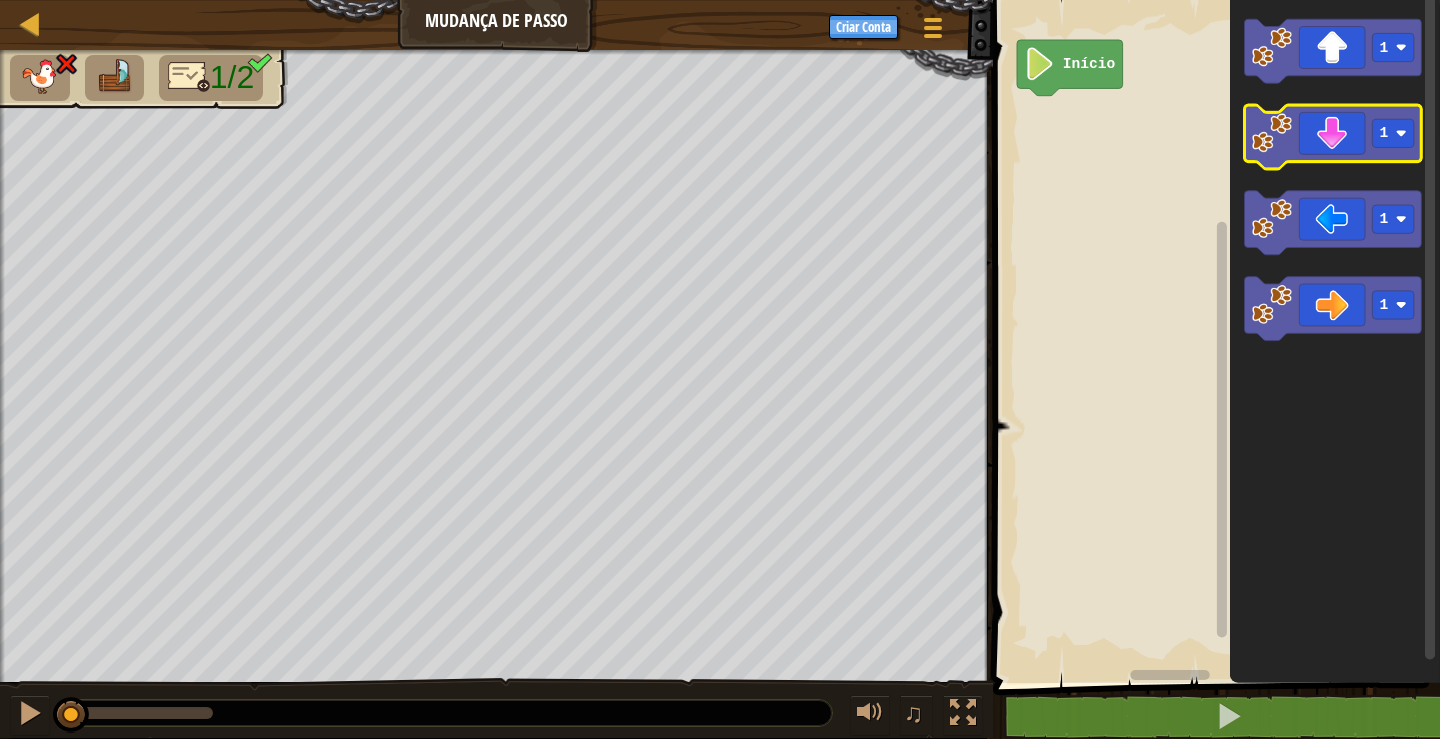 click 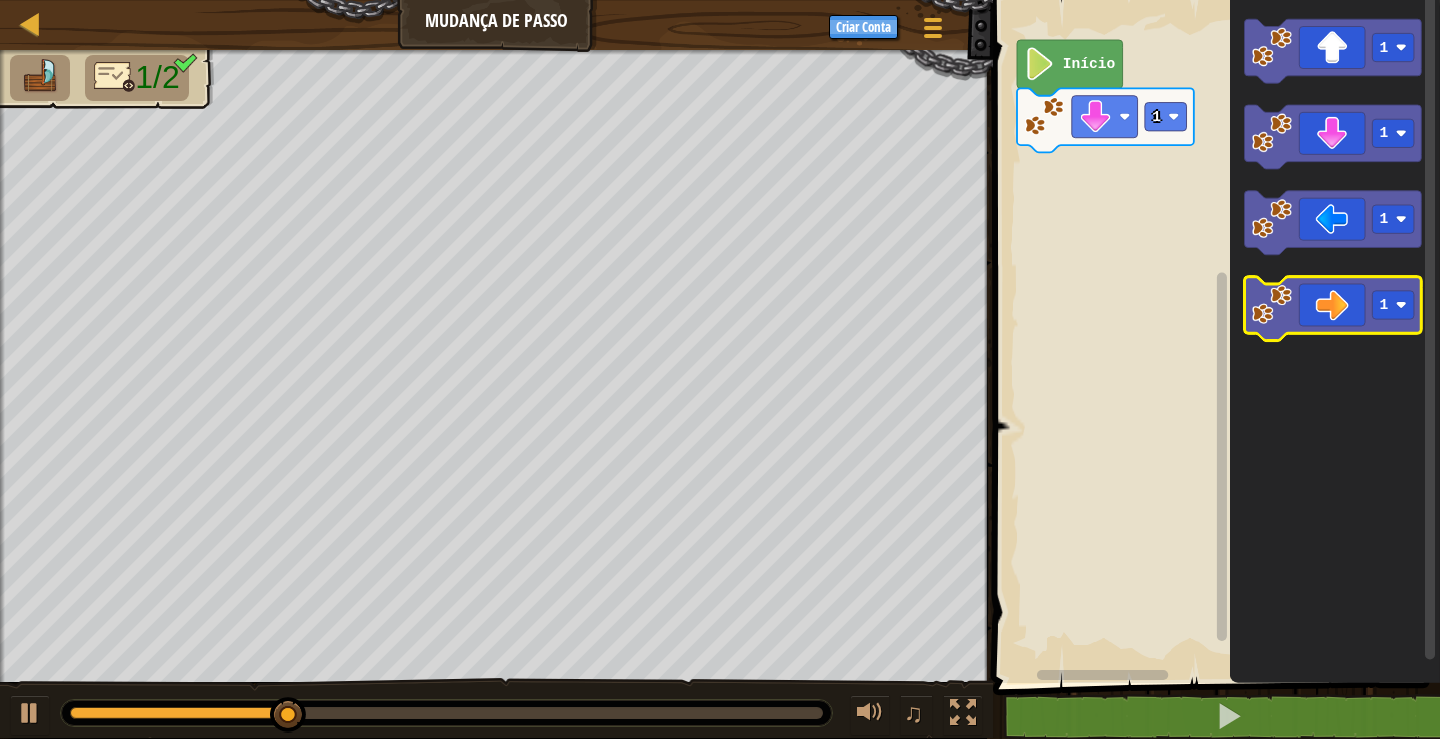 click 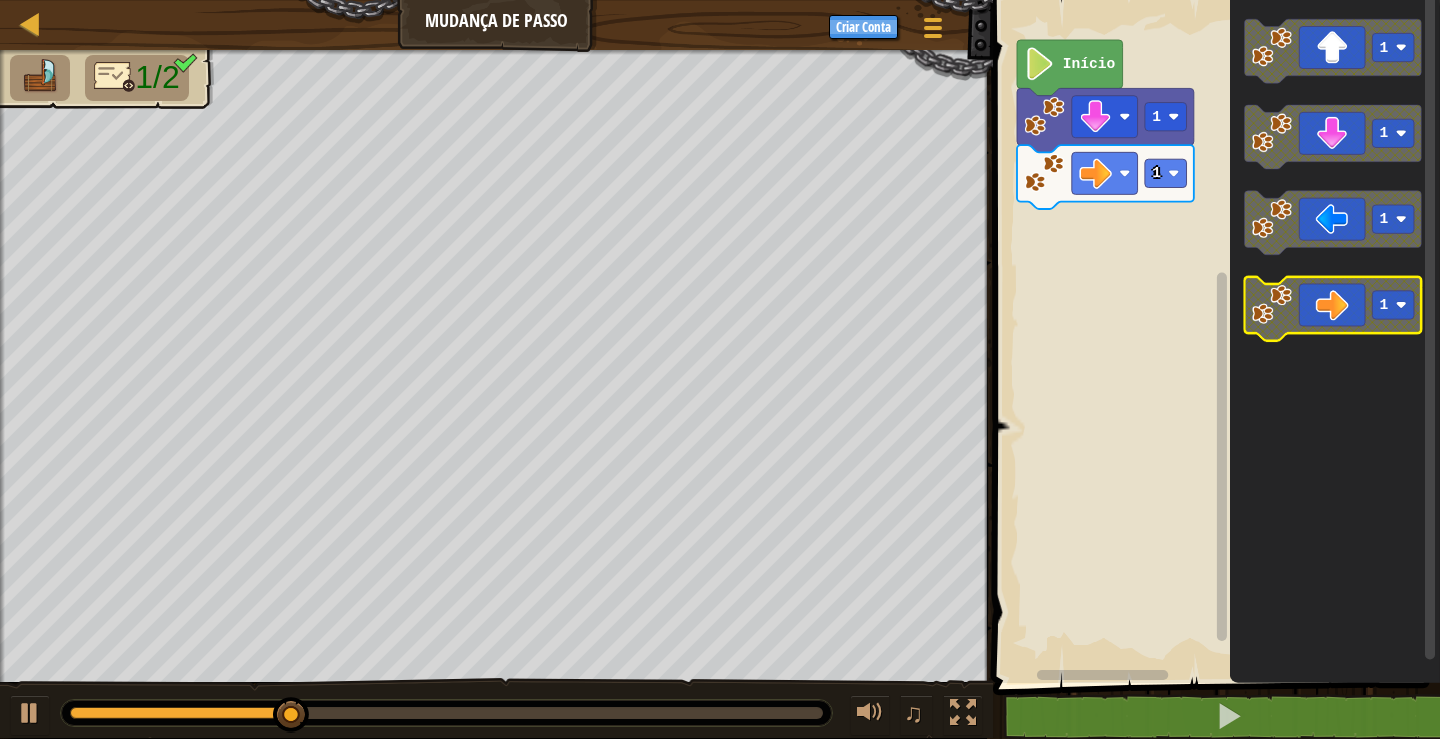 click 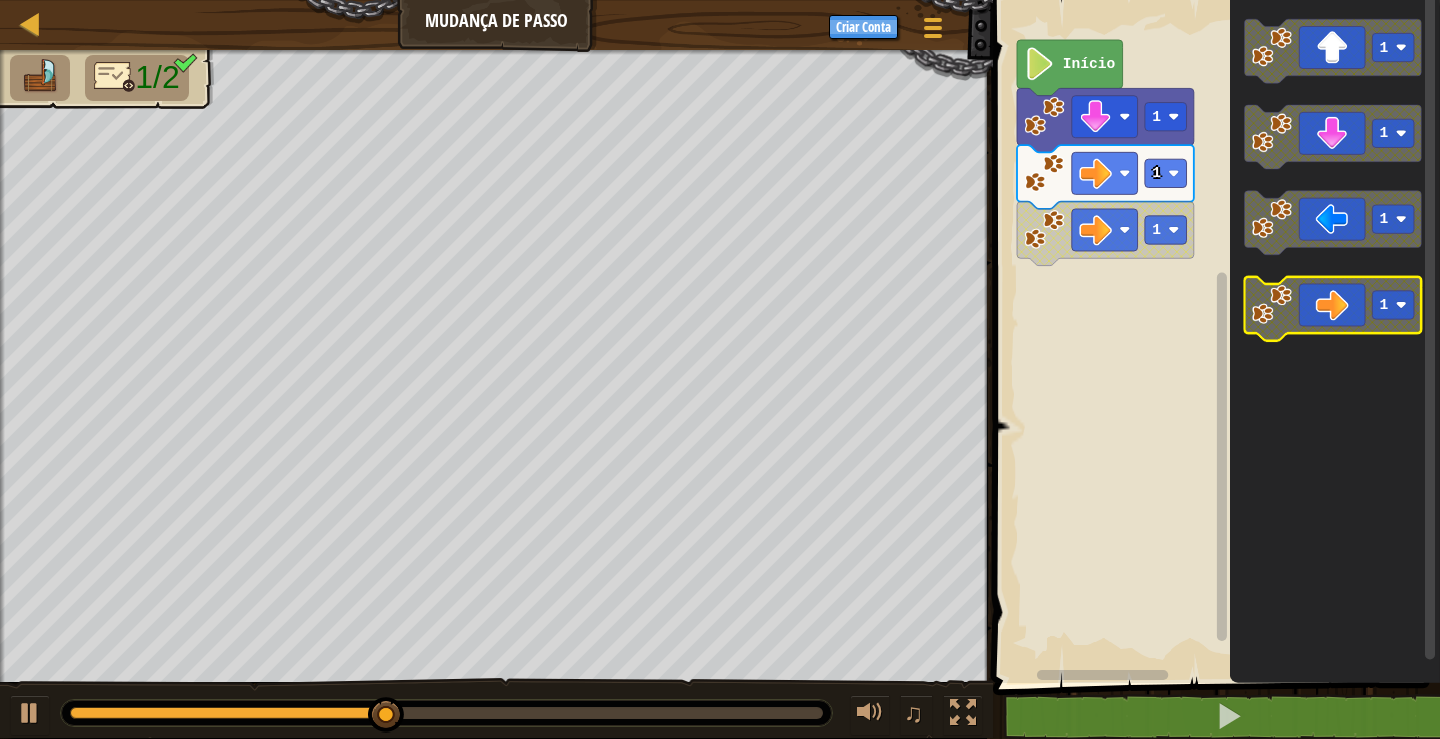 click 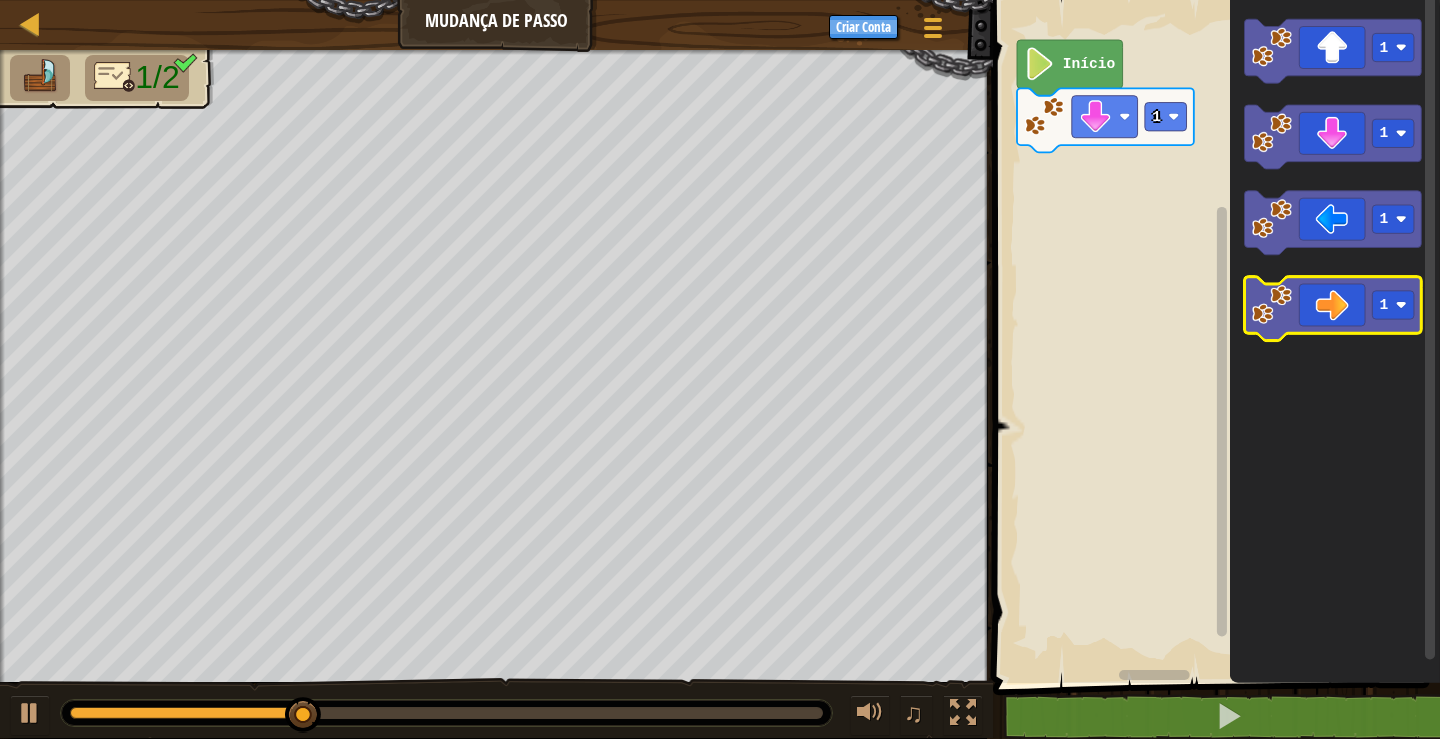 click 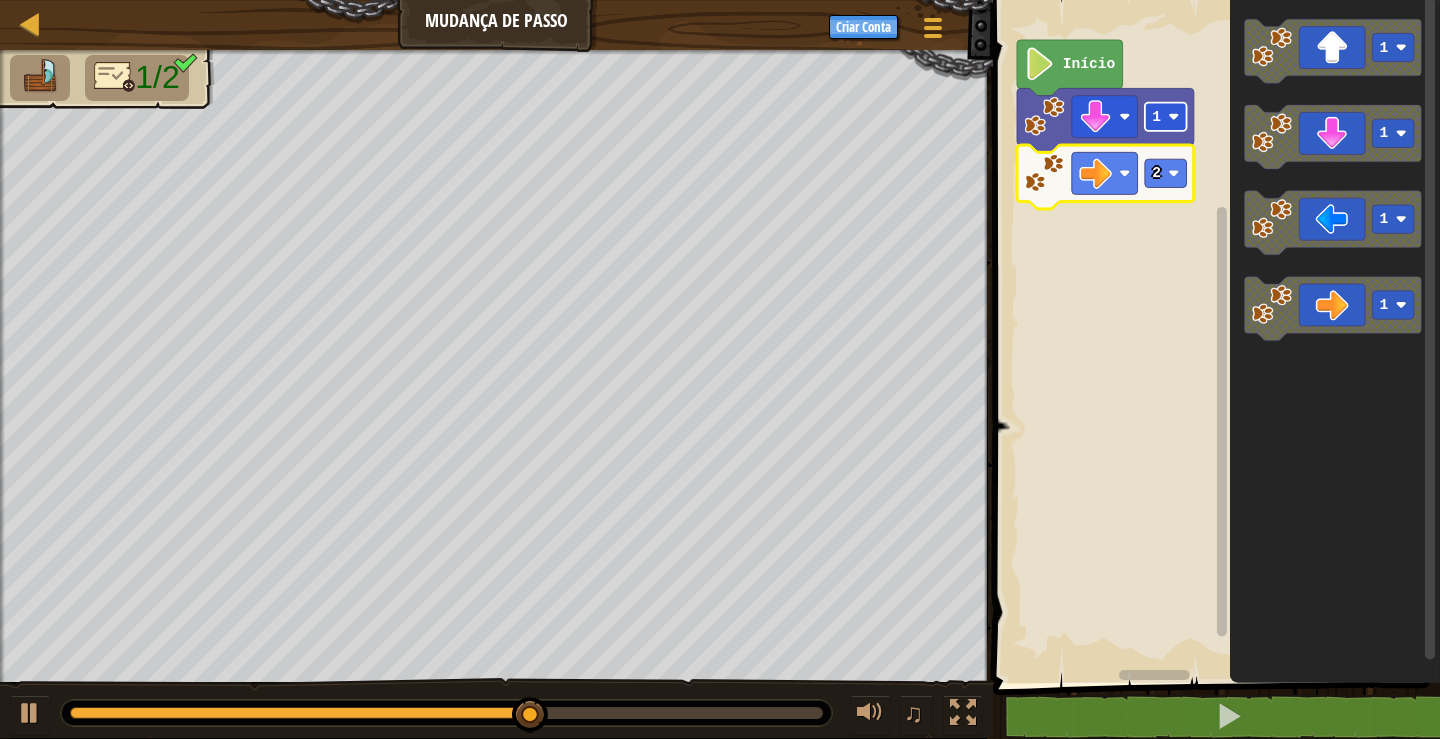 click 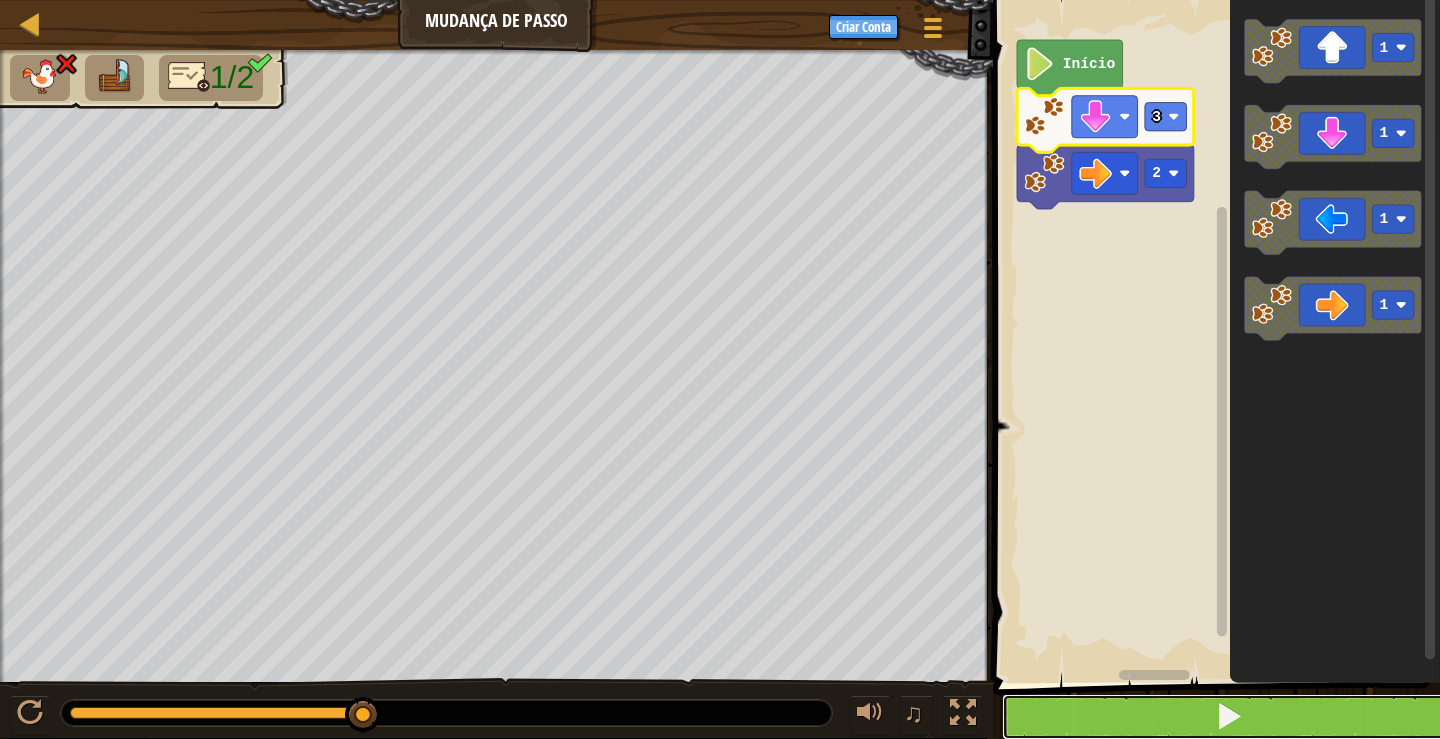 click at bounding box center (1228, 717) 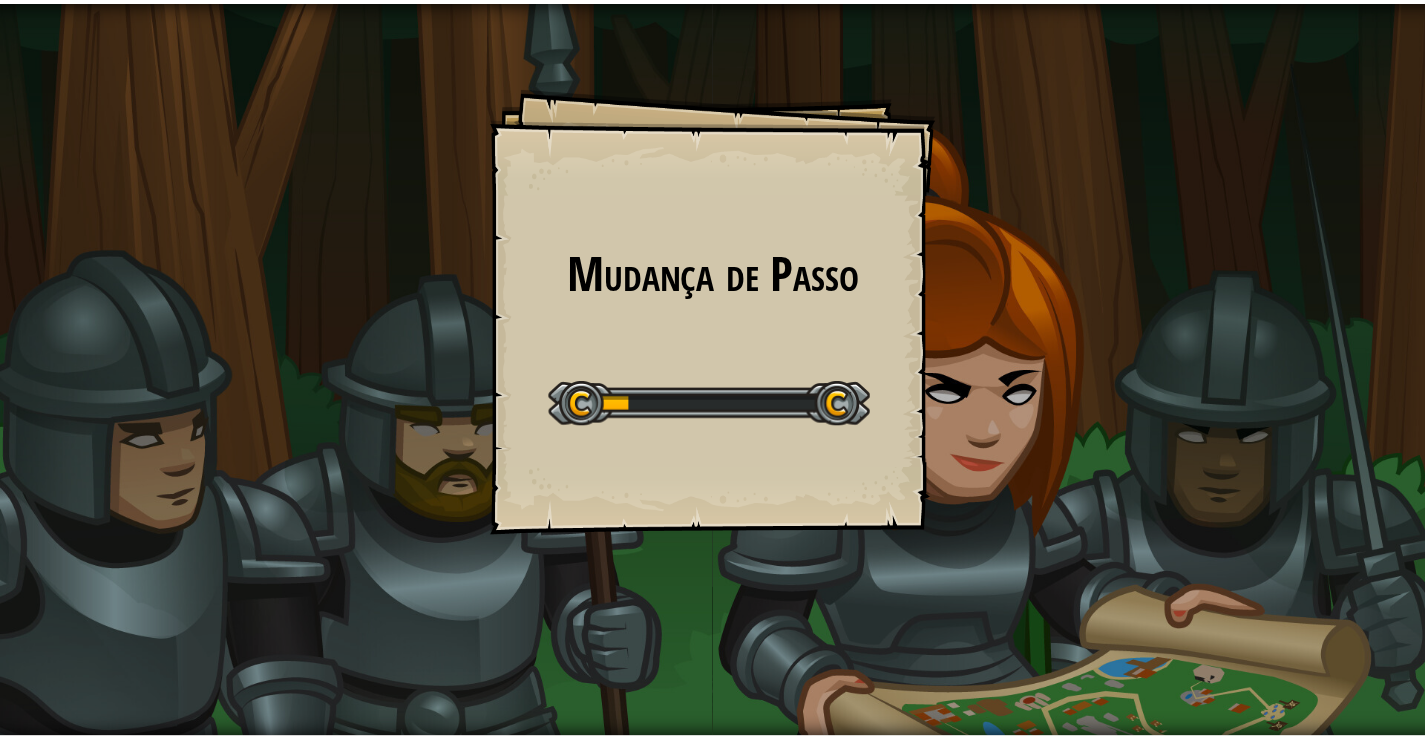 scroll, scrollTop: 0, scrollLeft: 0, axis: both 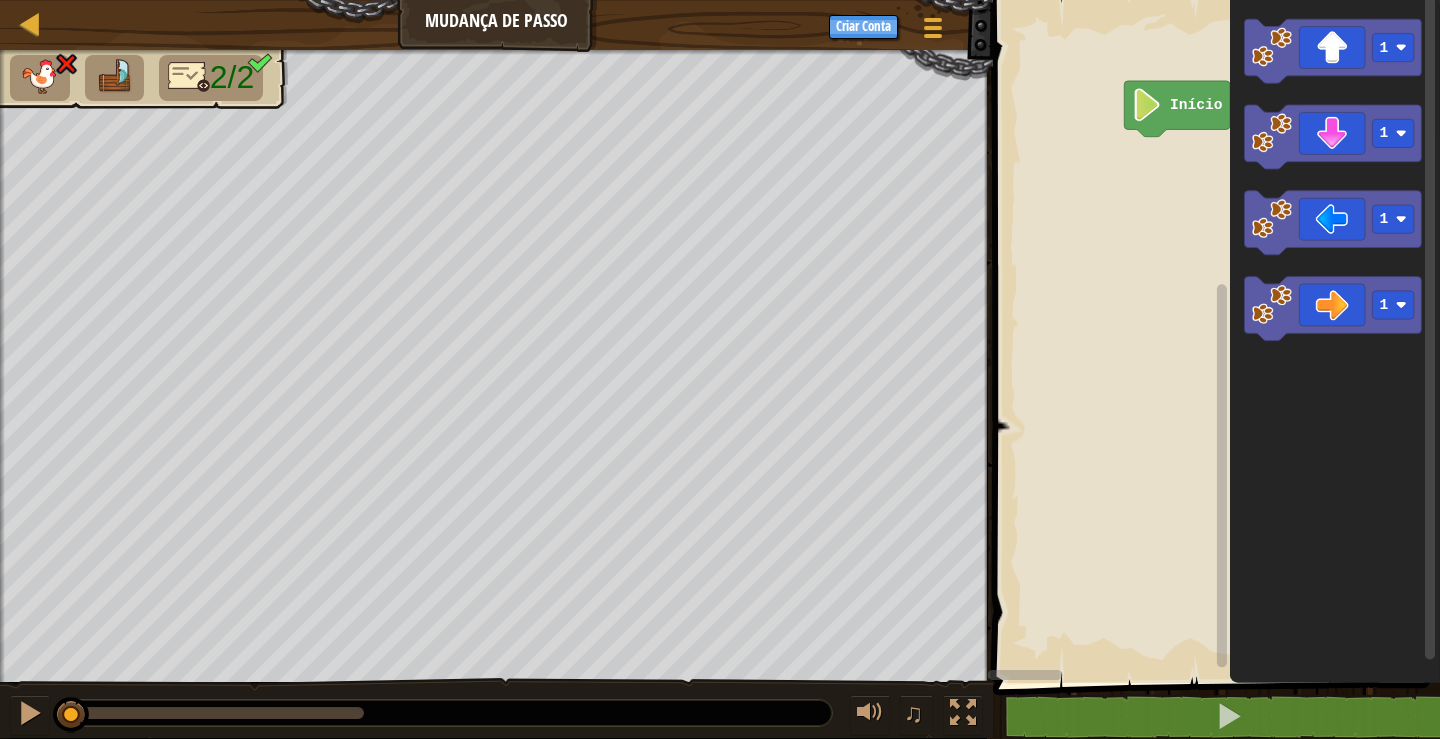 click on "Início 1 1 1 1" at bounding box center [1213, 336] 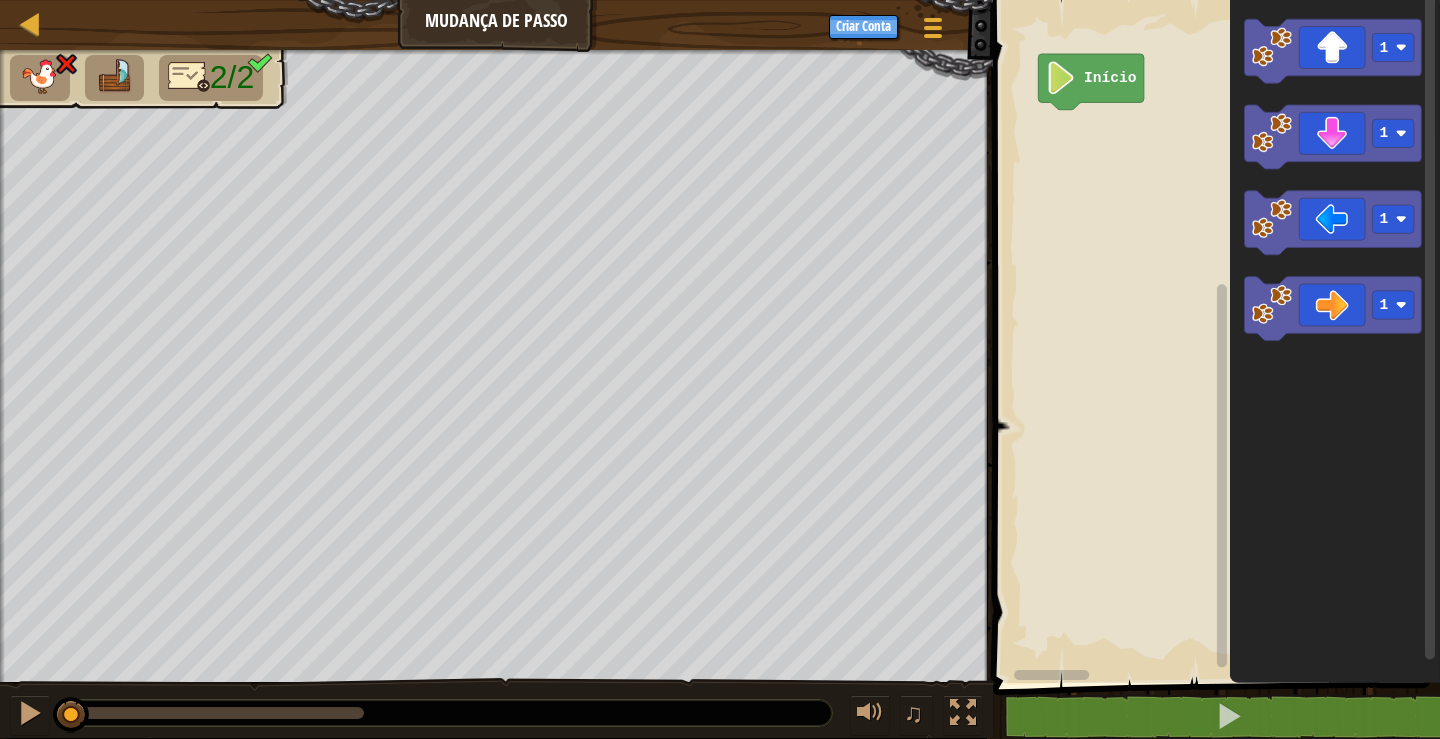 click 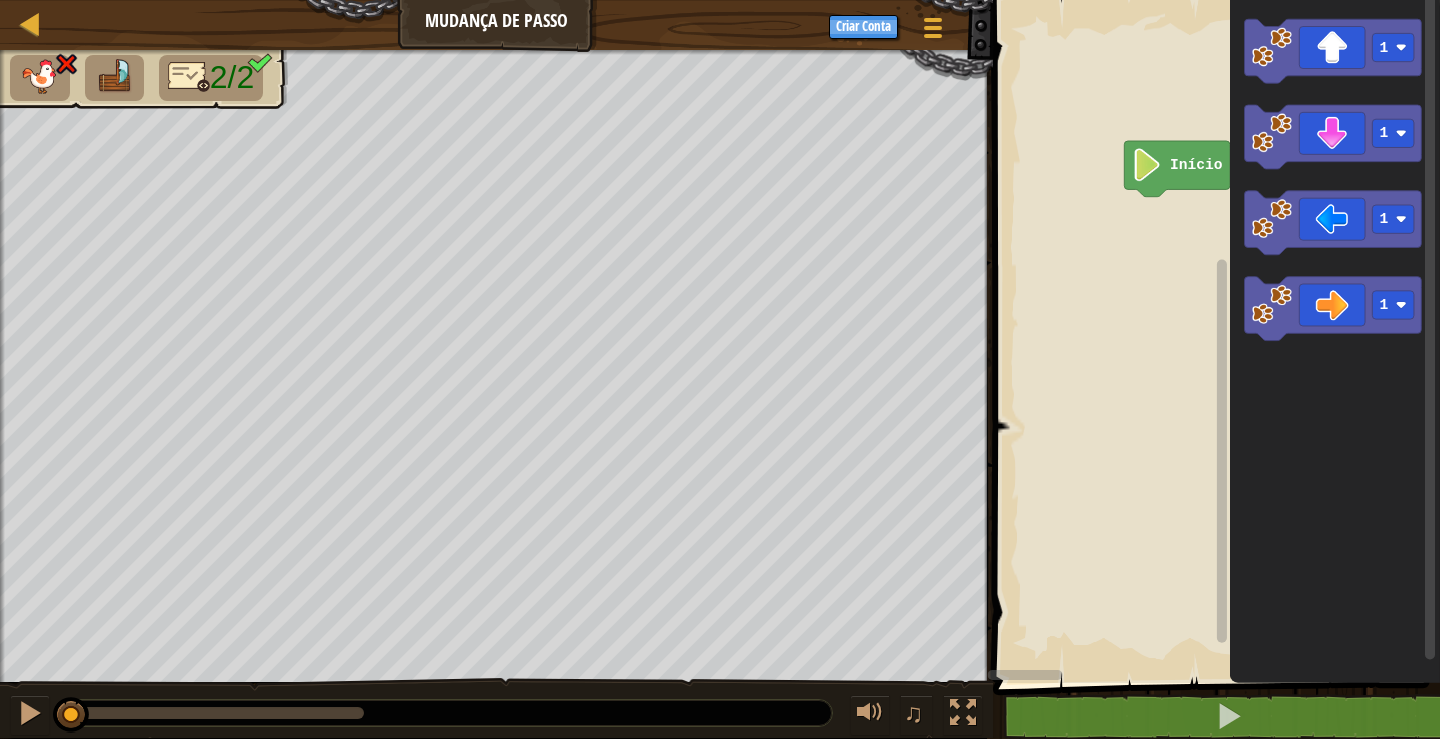 click on "Início 1 1 1 1" at bounding box center [1213, 336] 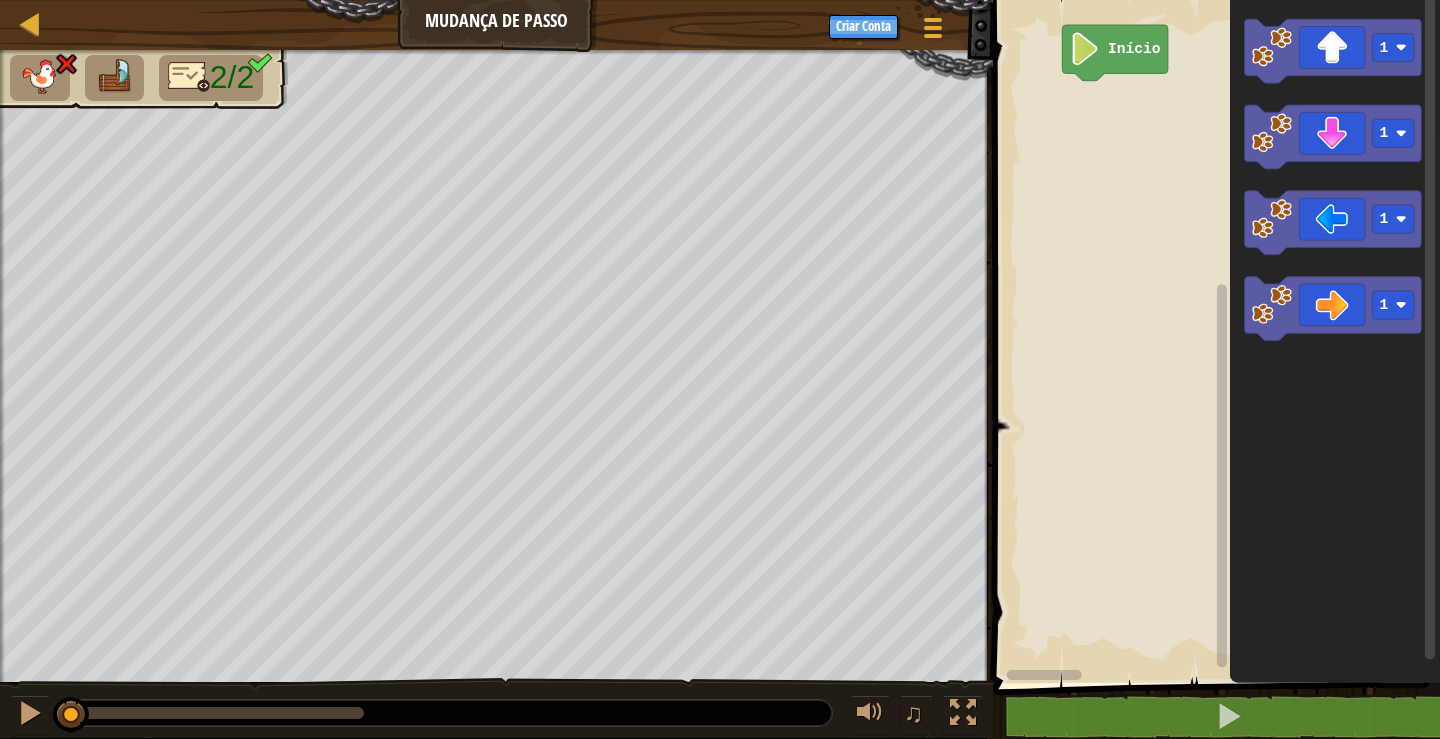 click 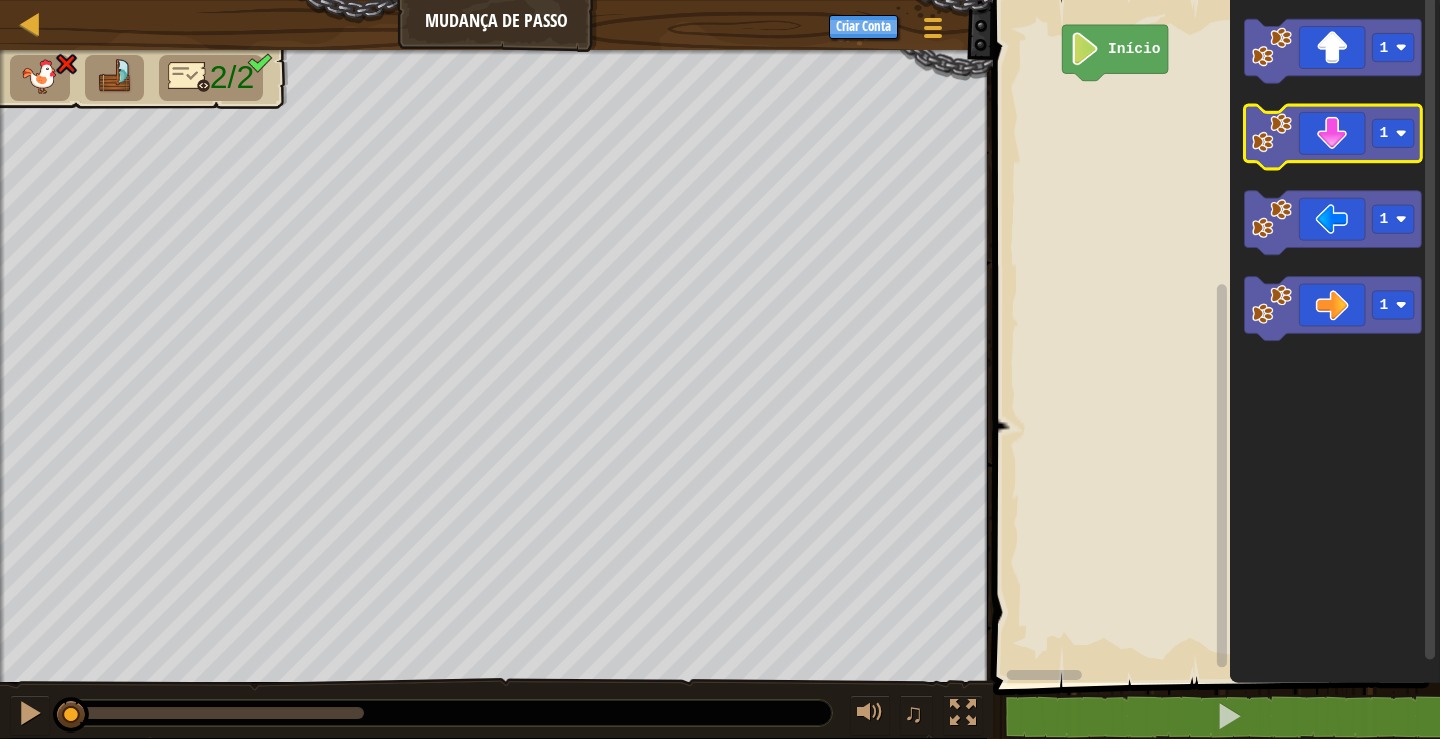 click 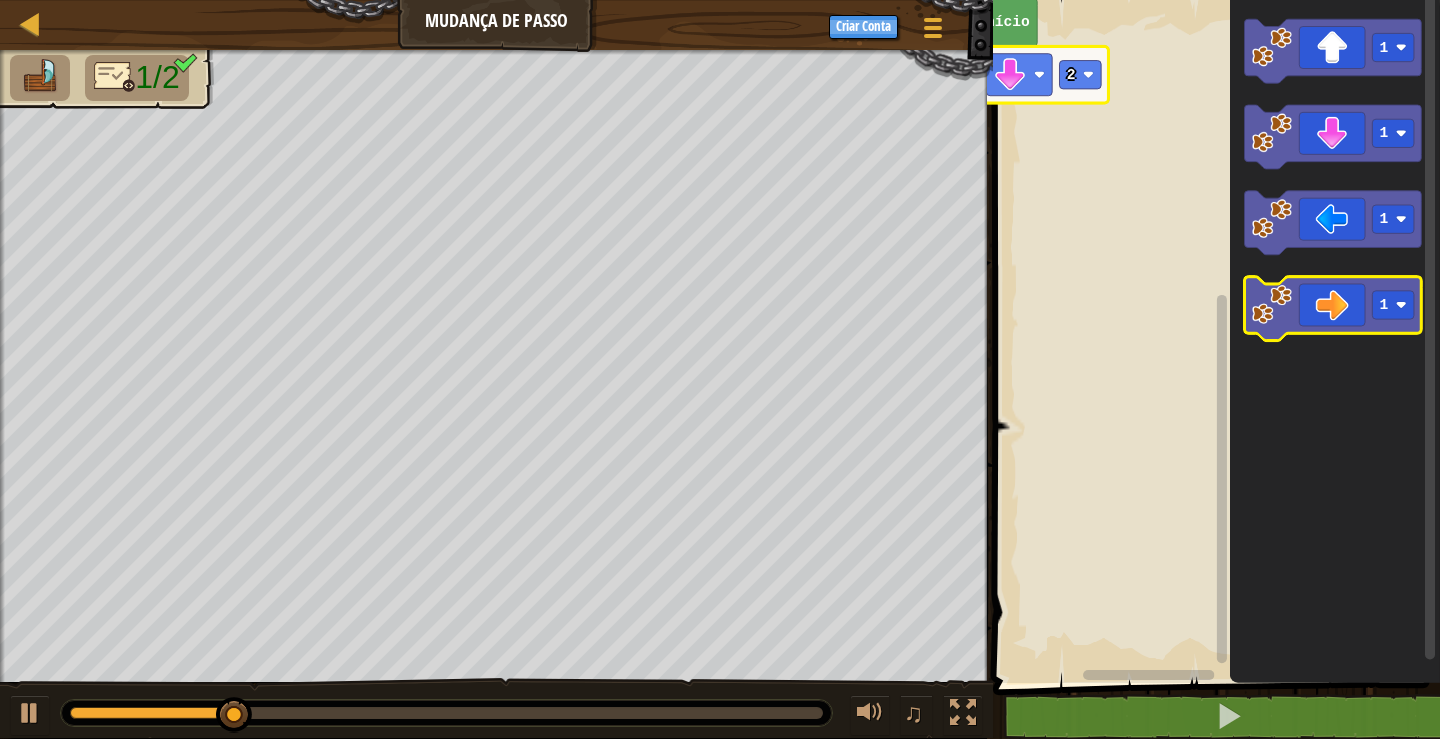 click 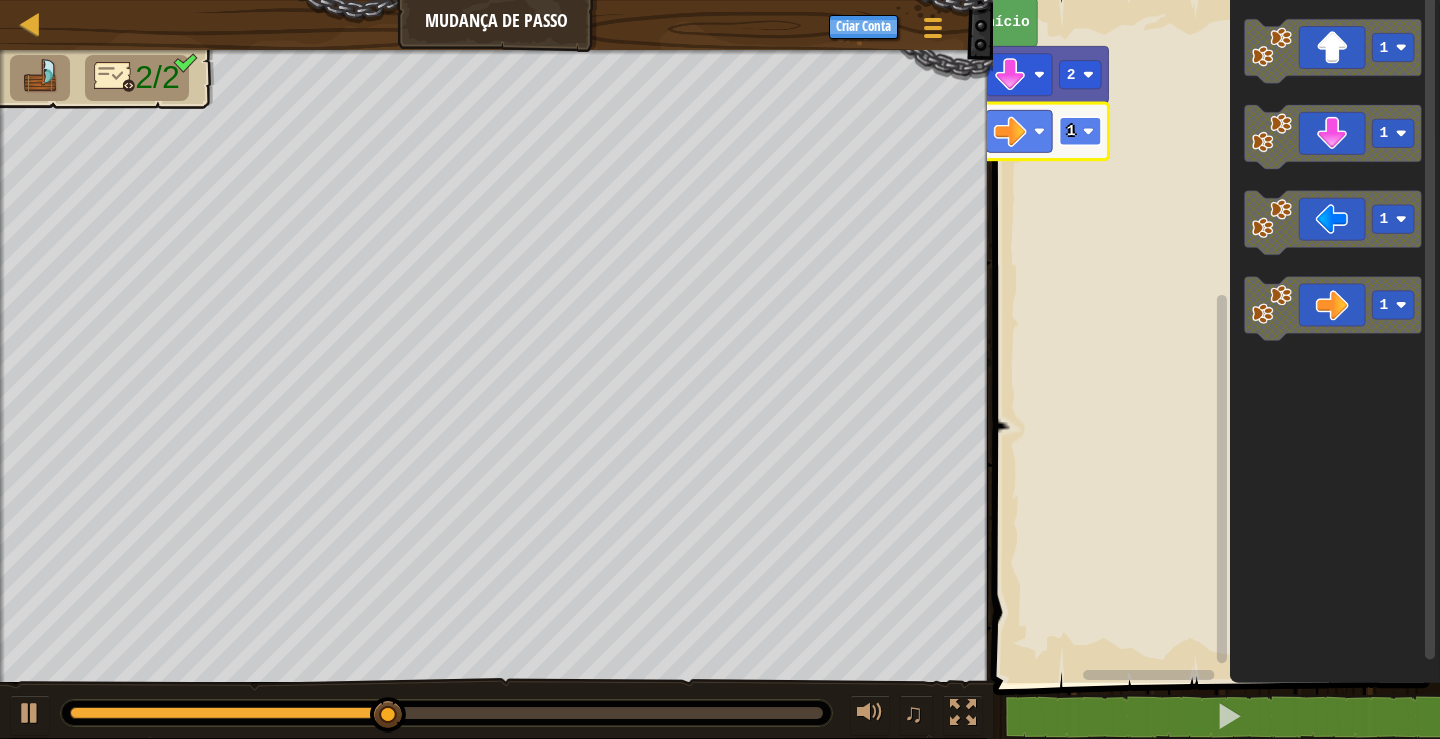 click 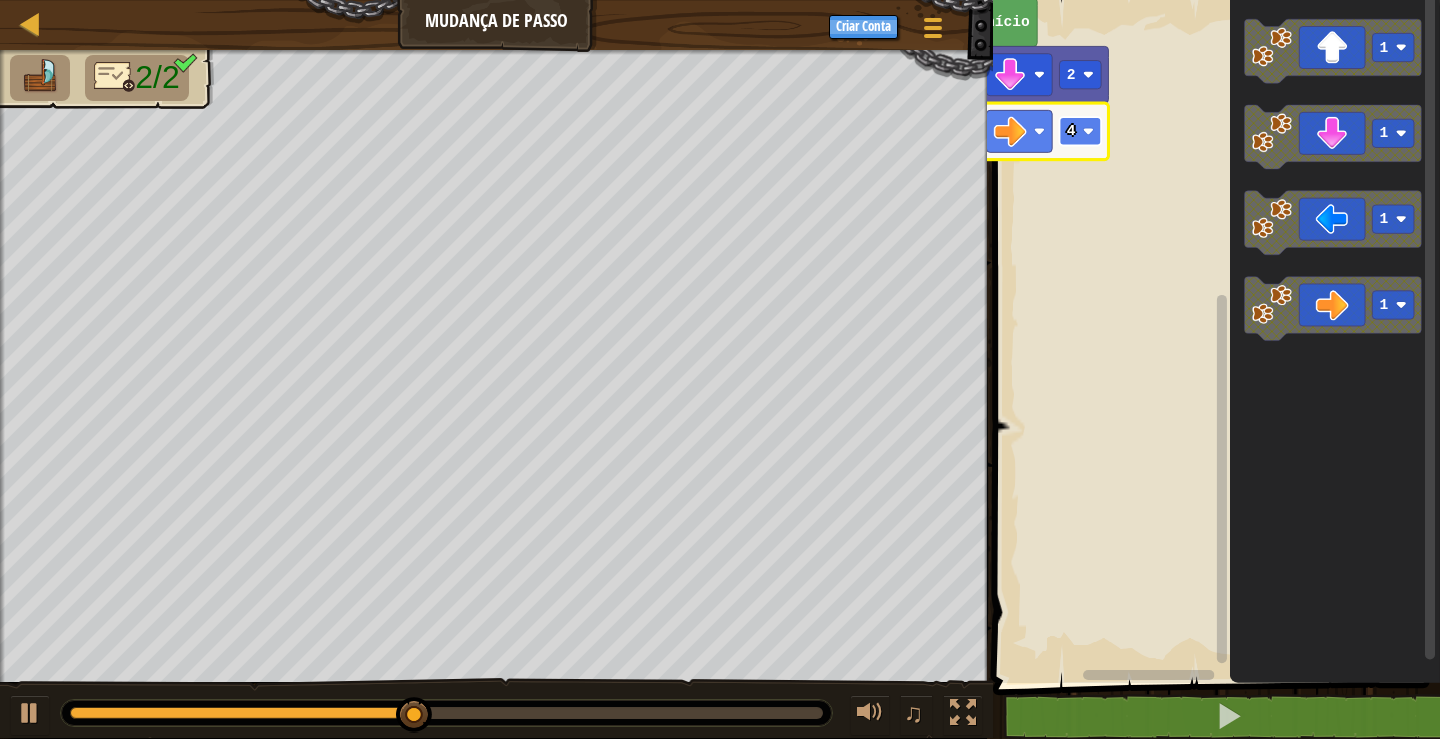 click 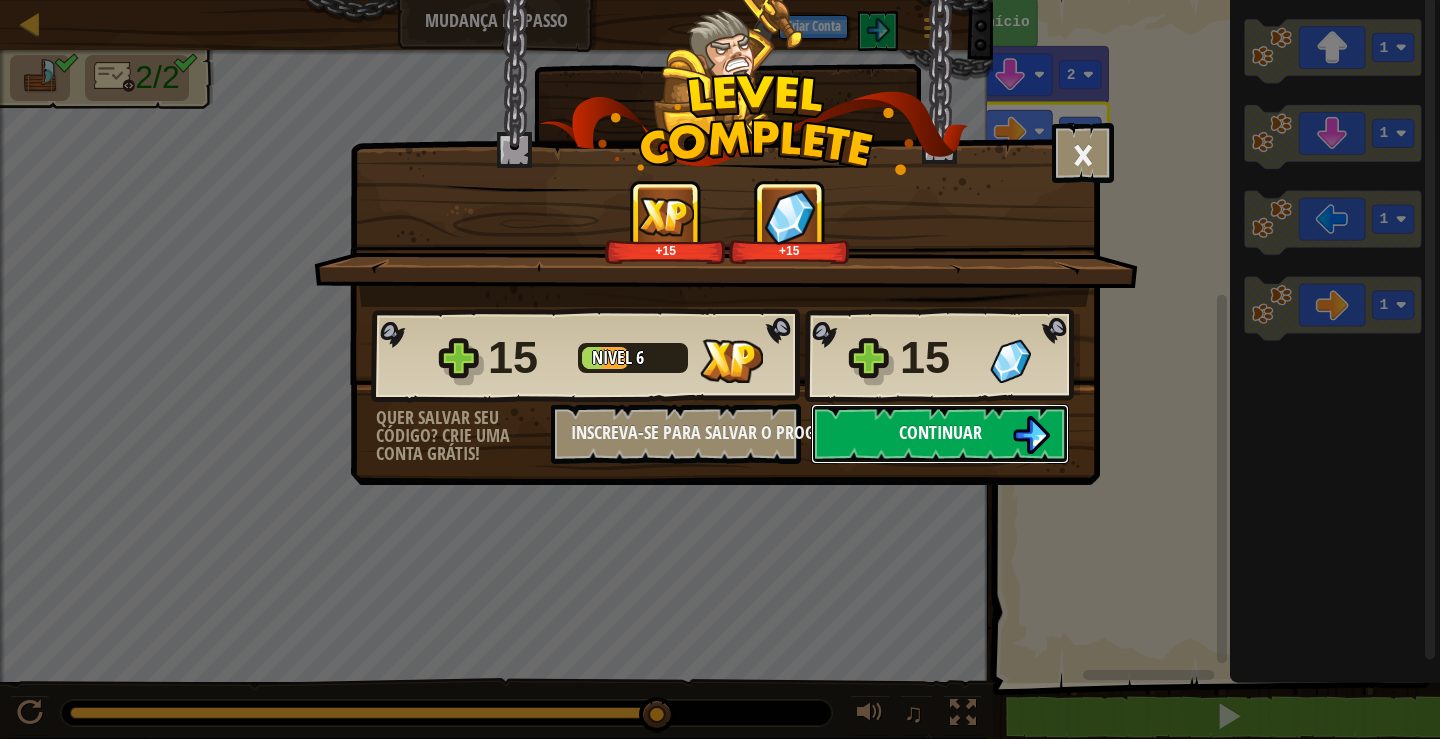 click on "Continuar" at bounding box center (940, 432) 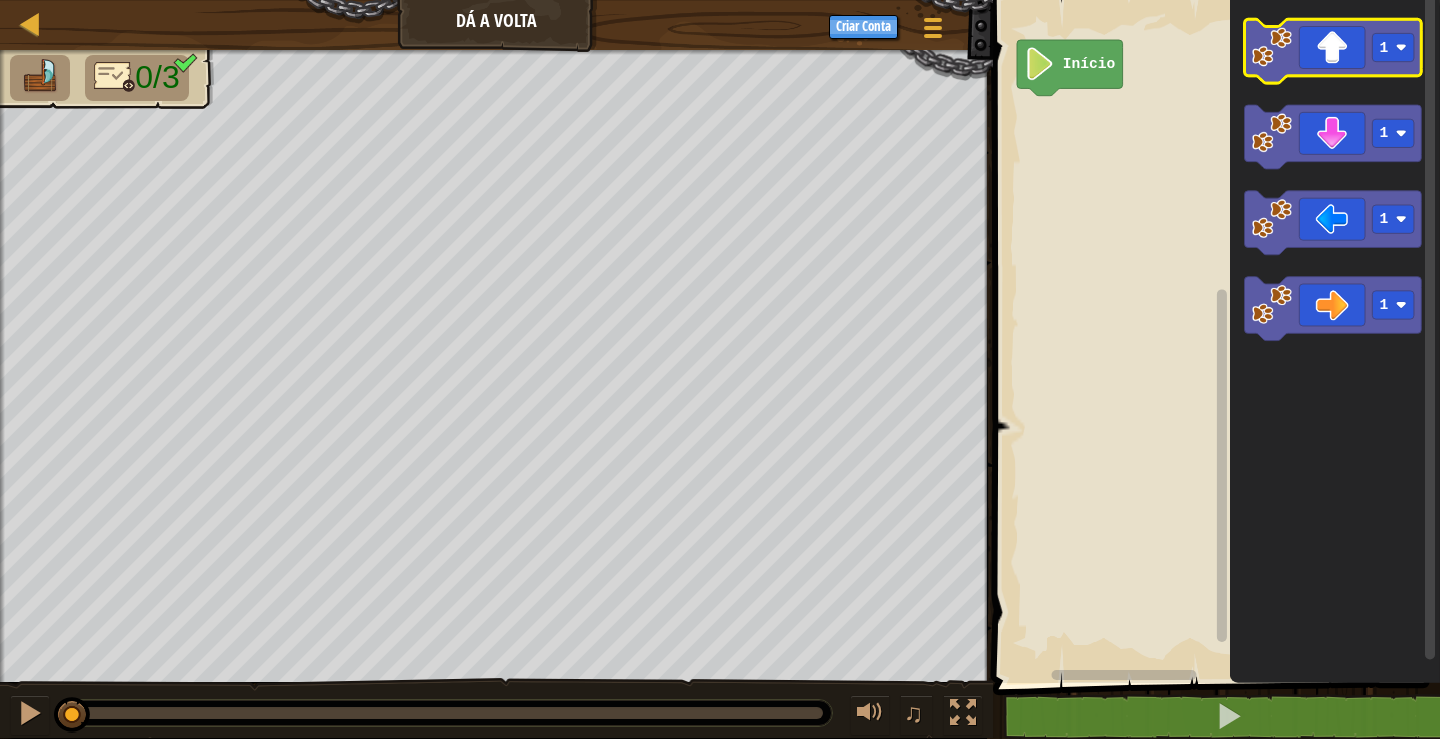click 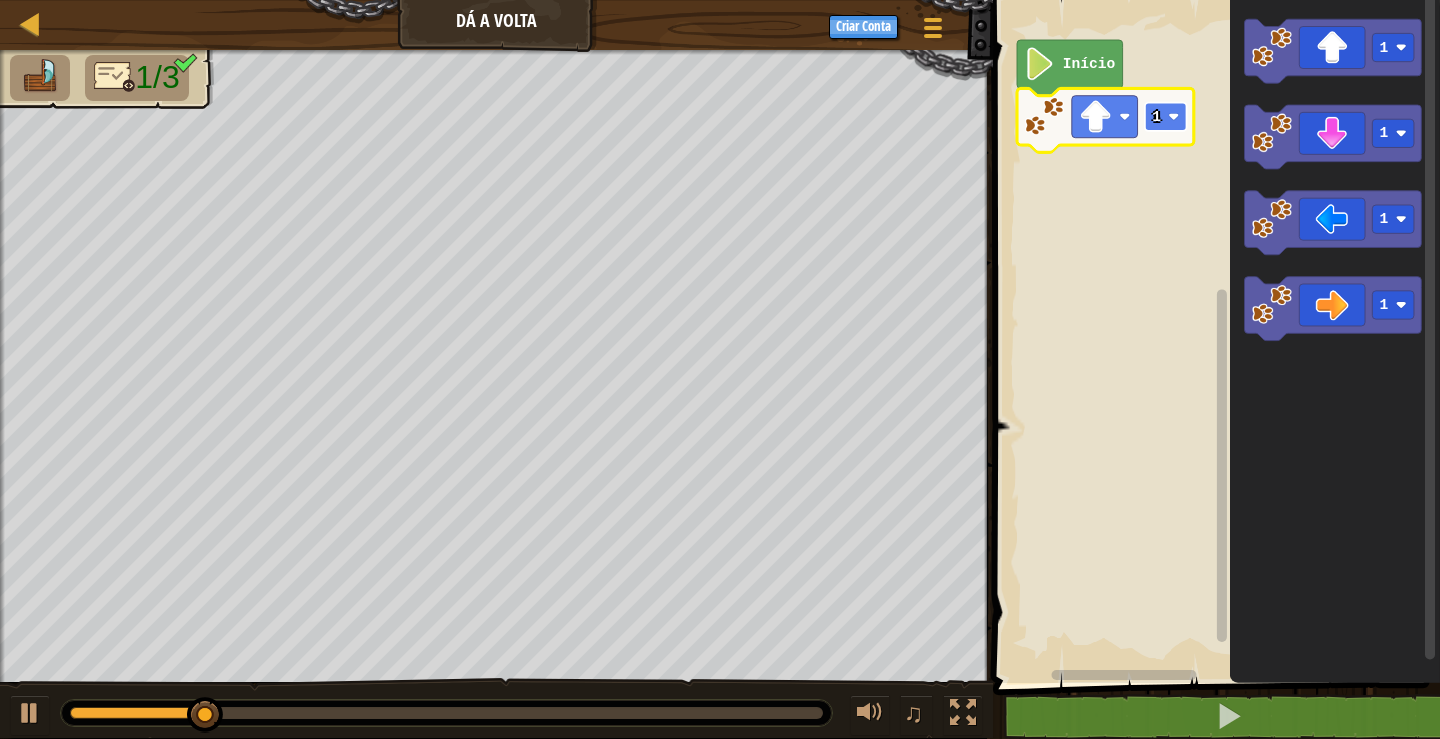 click 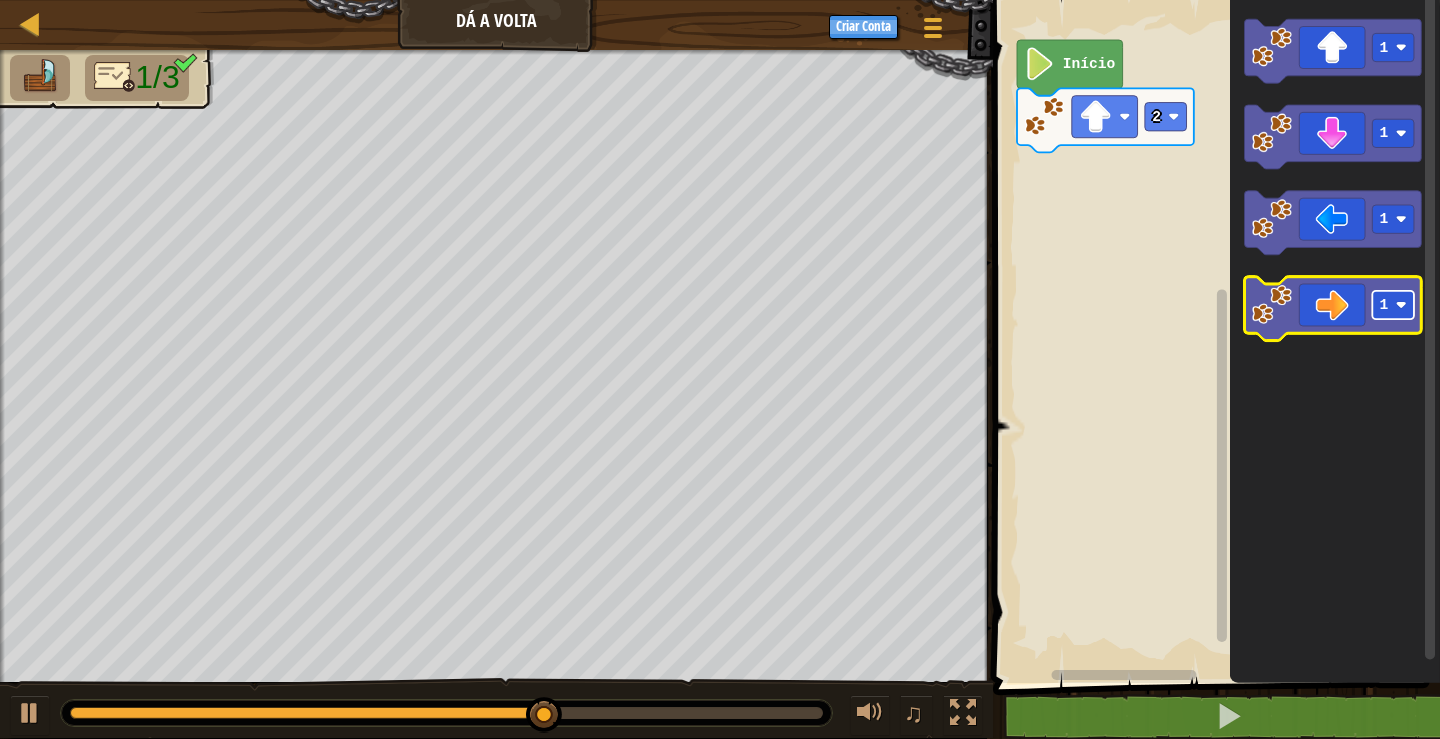 click 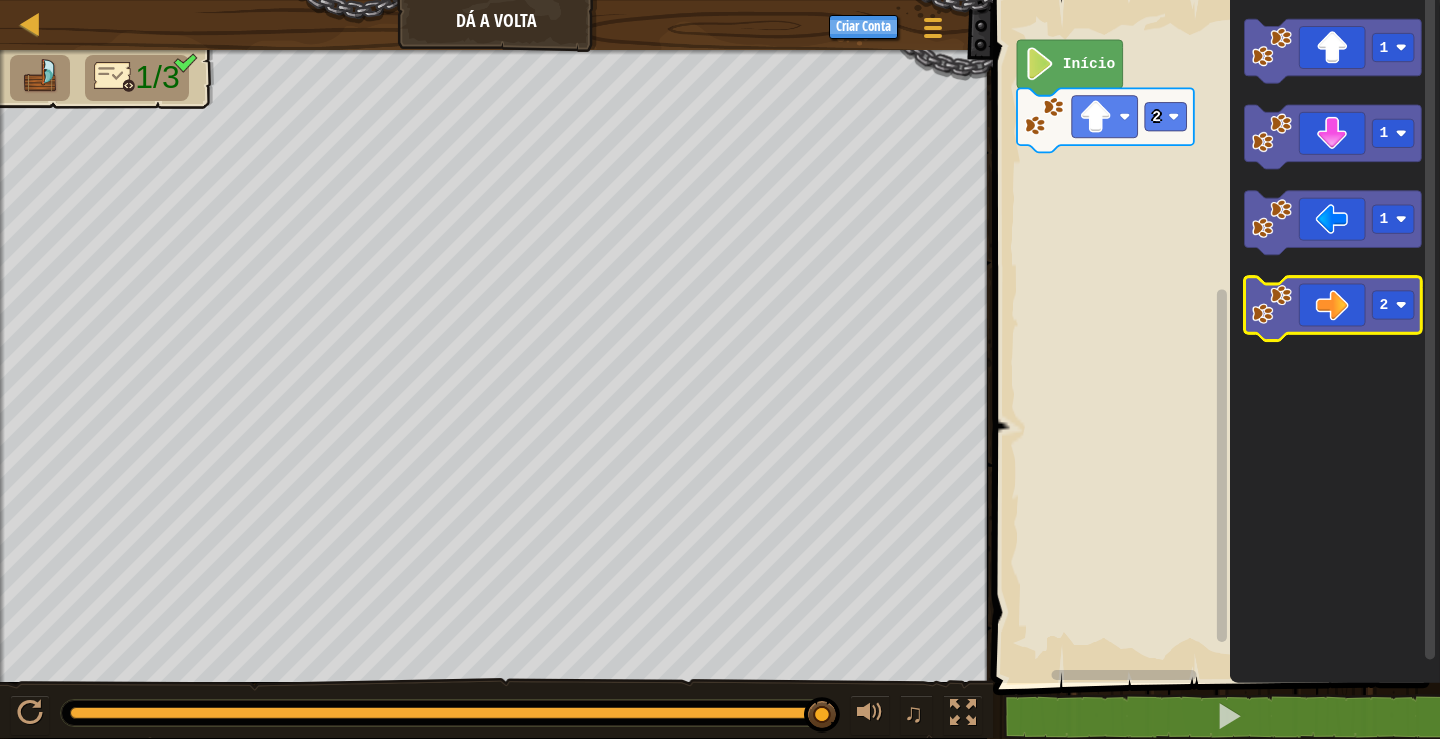 click 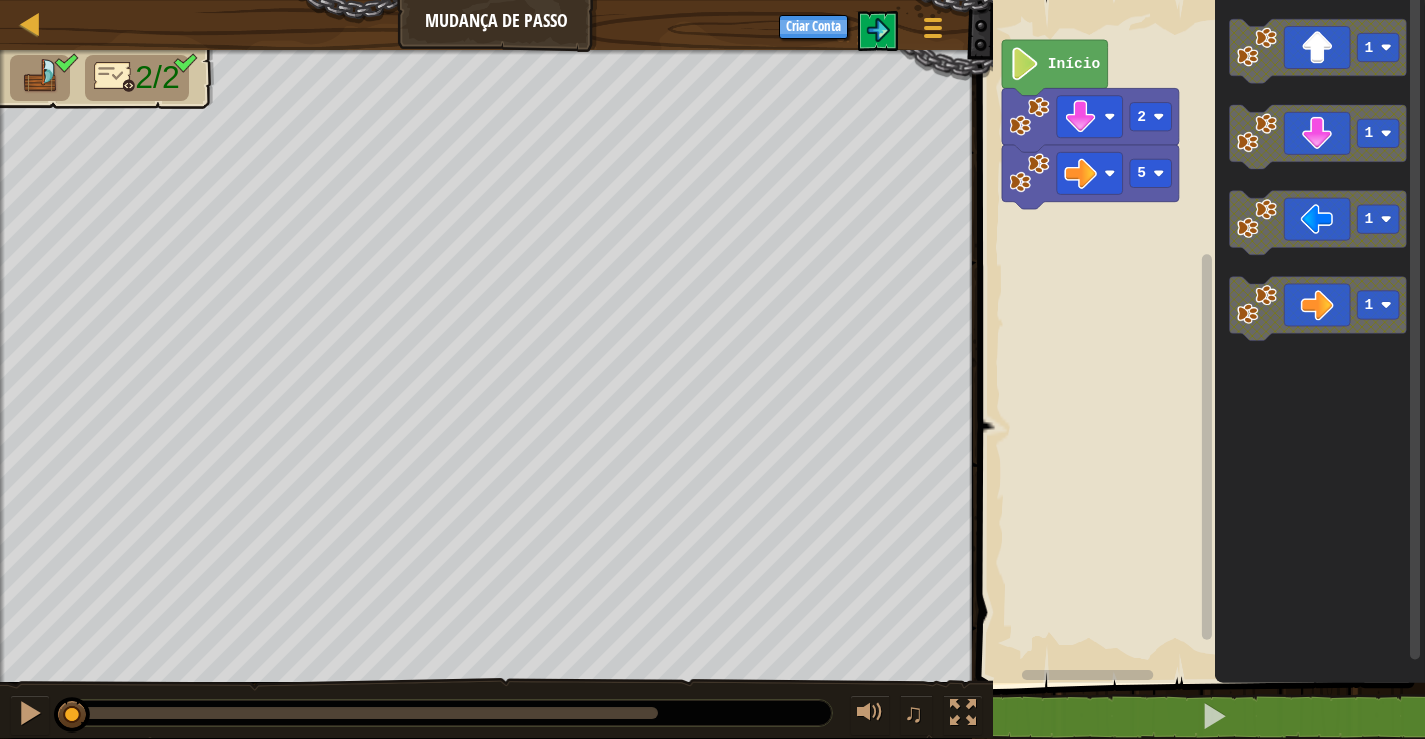 select on "pt-BR" 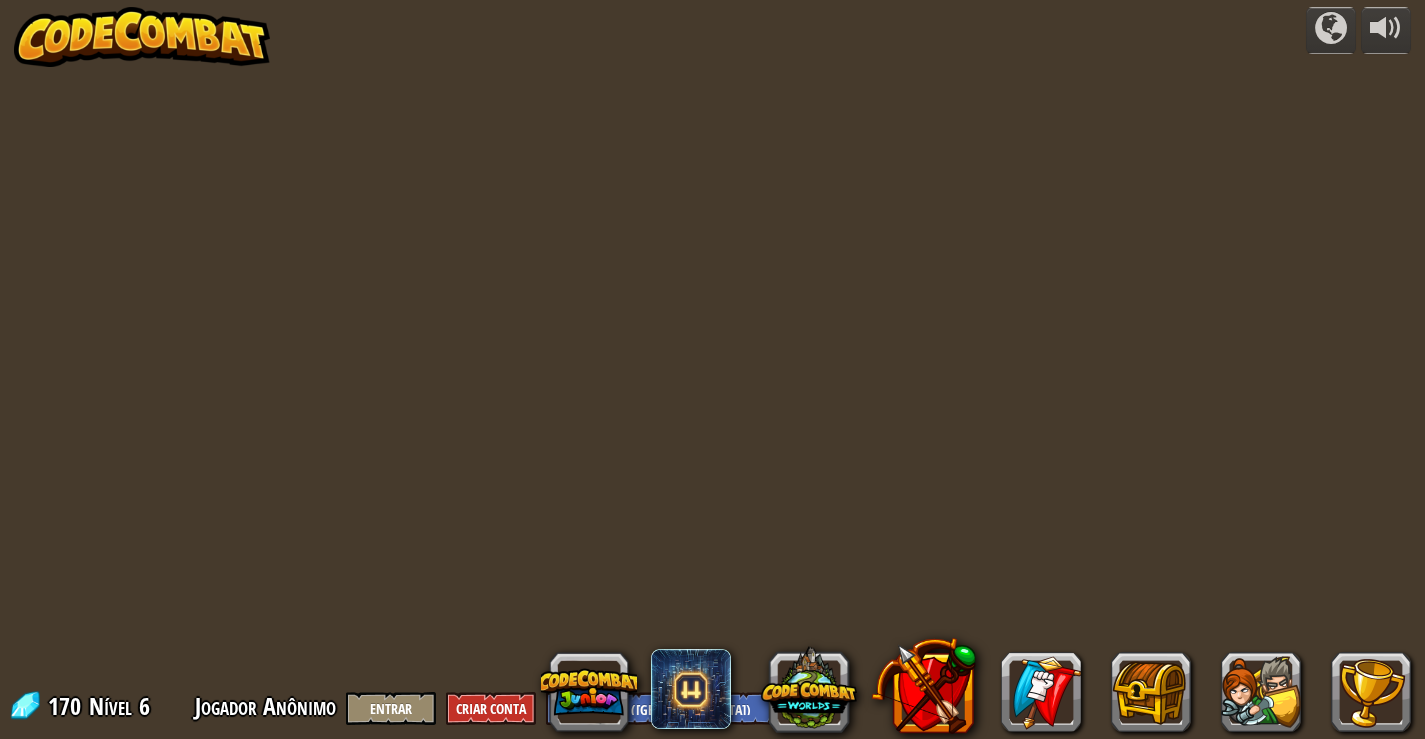 select on "pt-BR" 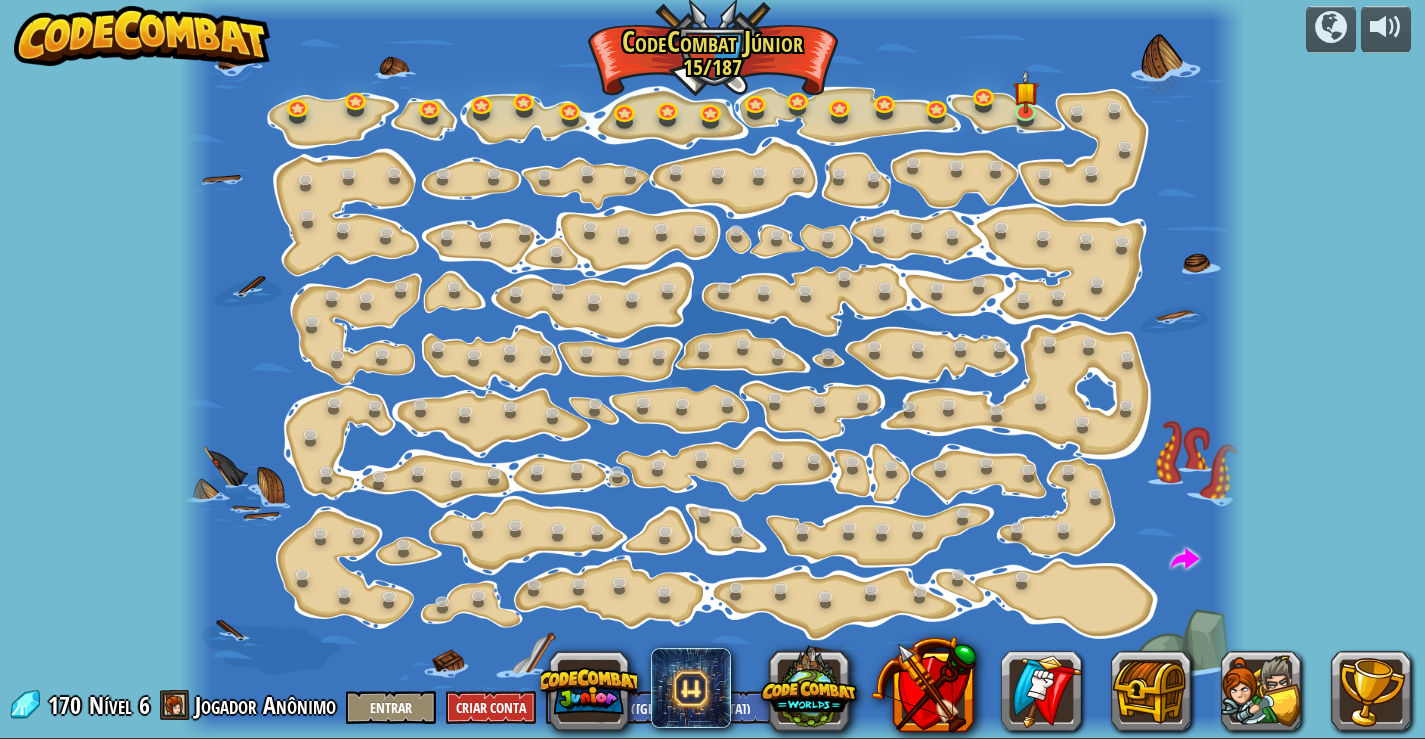 scroll, scrollTop: 0, scrollLeft: 0, axis: both 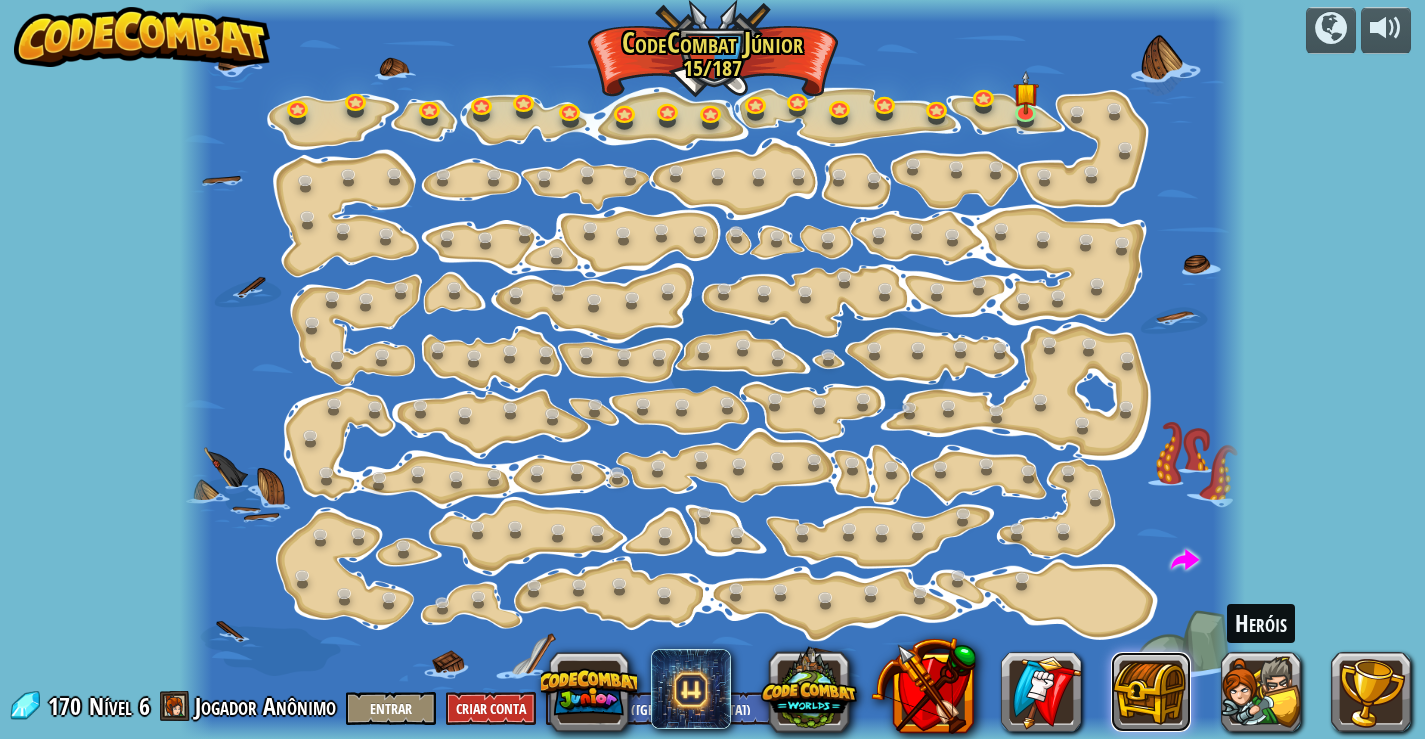 click on "Heróis" at bounding box center (986, 692) 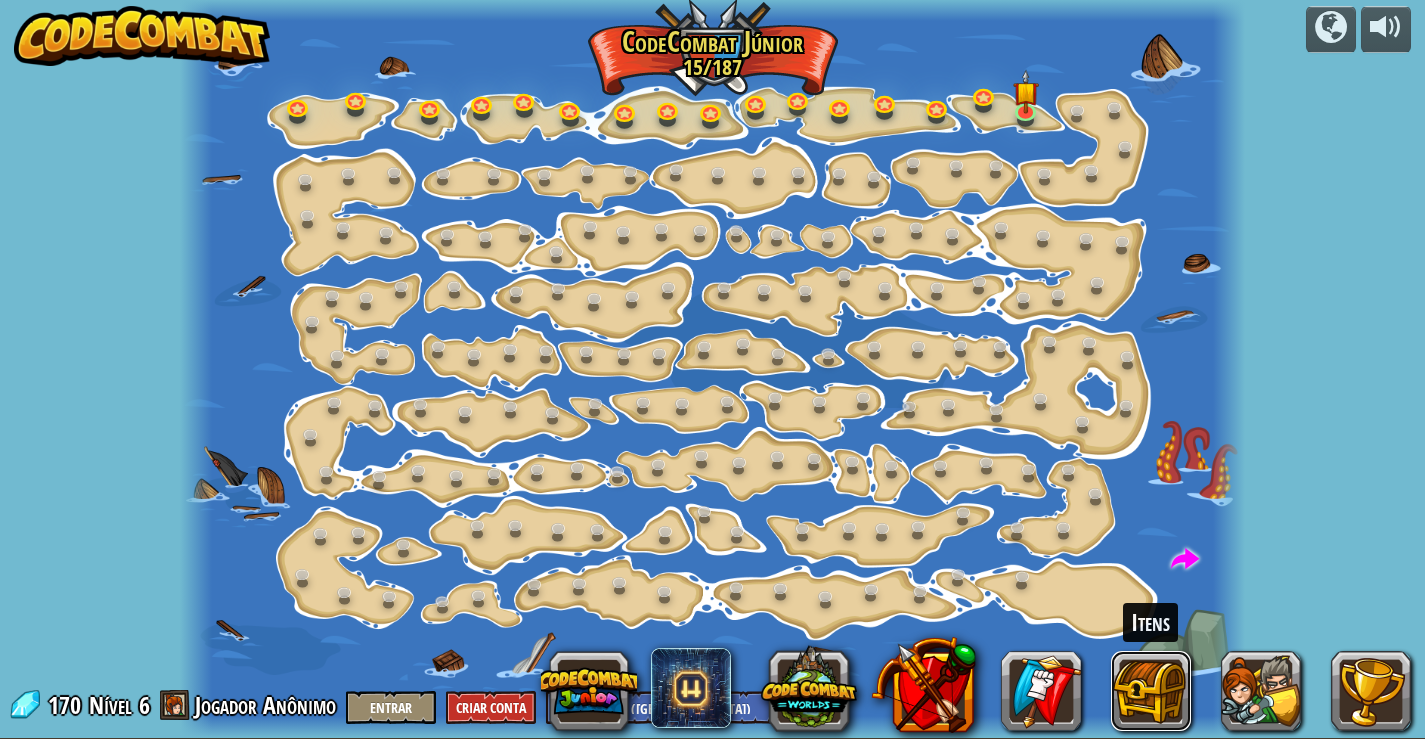 scroll, scrollTop: 0, scrollLeft: 0, axis: both 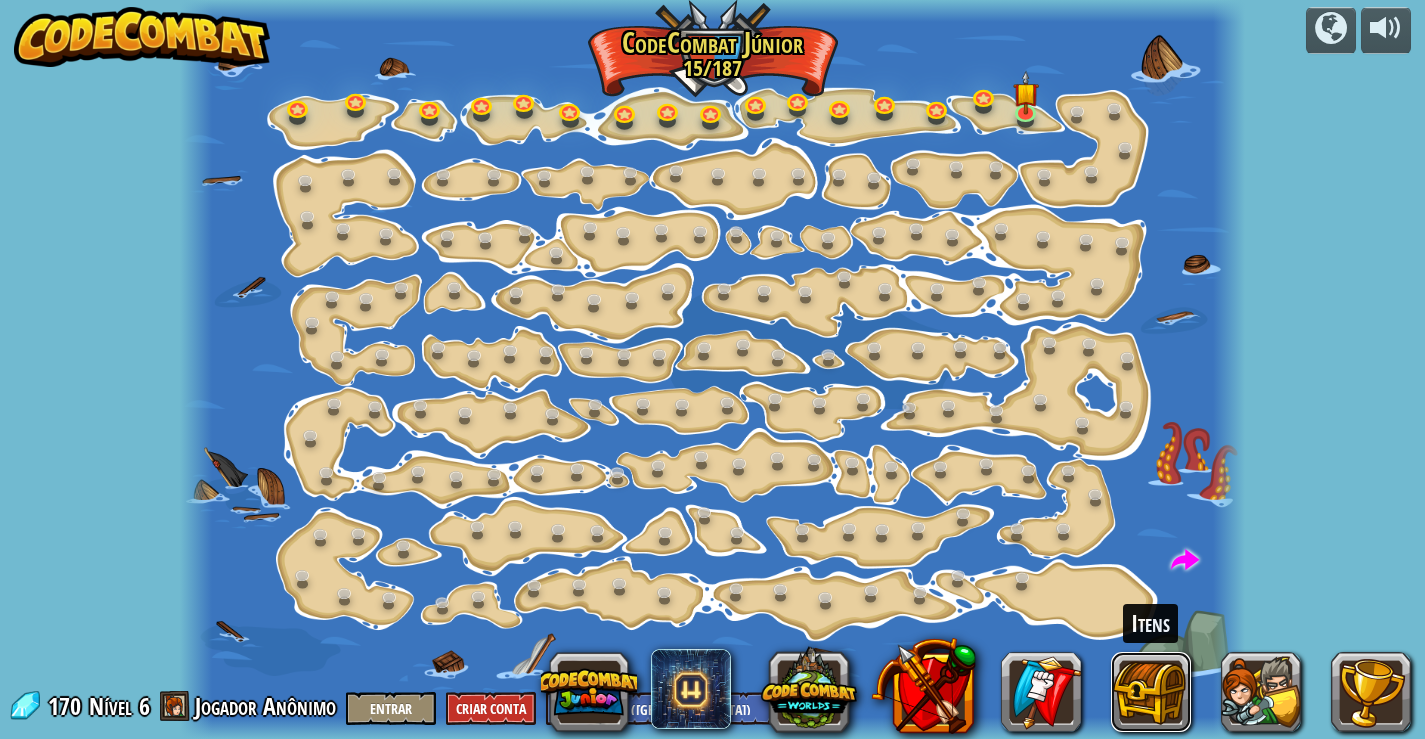 type 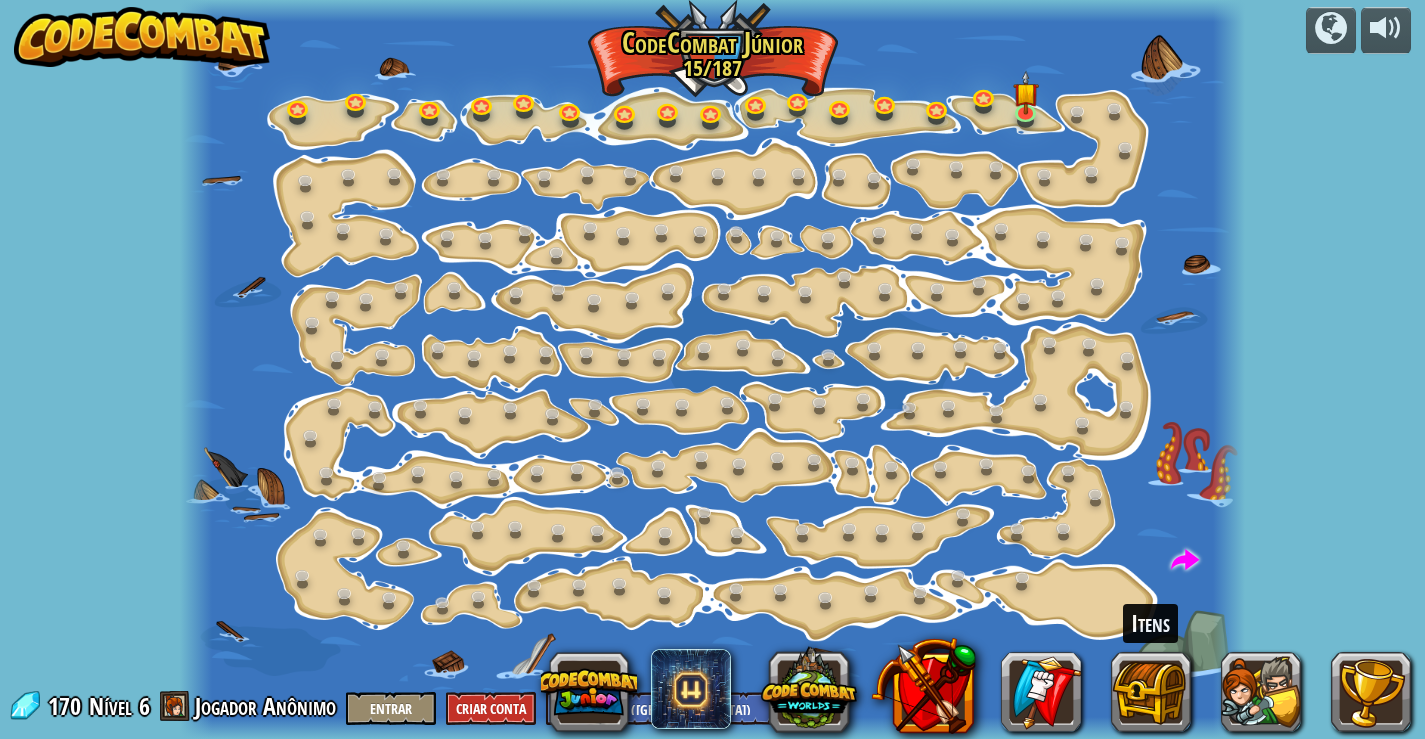 click on "powered by Mudança de Passo Altera os argumentos de step.
15a. Step Change A (prático) Vai Inteligente Agora estamos mesmo a andar!
11a. Go Smart A (prático) Vamos Vamos Vamos Vai buscar mais gemas.
2a. Go Go Go A (prático) Brilhante Olha para todas estas gemas!
5a. Shiny A (prático) Caminha Para Aliviar Uma caminhada longa; podemos acelerar isto?
10a. Walk It Off A (prático) Caminhante Pratica esses passos.
13a. Hiker A (prático) Cotovelo Dois passos de cada vez.
4a. Elbow A (prático) Turnos (Bloqueado) Só segue a costa e vais ficar bem.
Passos Vai mais de um passo de cada vez.
12a. Steps A (prático) A Gema Aprende a programar o teu herói!
1a. The Gem A (prático) Corredor Longo   Programar com inteligência é melhor que programar por muito tempo!
14a. [GEOGRAPHIC_DATA] A (prático) Duas Gemas Move-te um pouco mais e apanha duas gemas!
3a. Two Gems A (prático) Quadrado de [GEOGRAPHIC_DATA] (Bloqueado) Vai mais de um passo de cada vez.
X Marca o Lugar Get to the raft!" at bounding box center [712, 369] 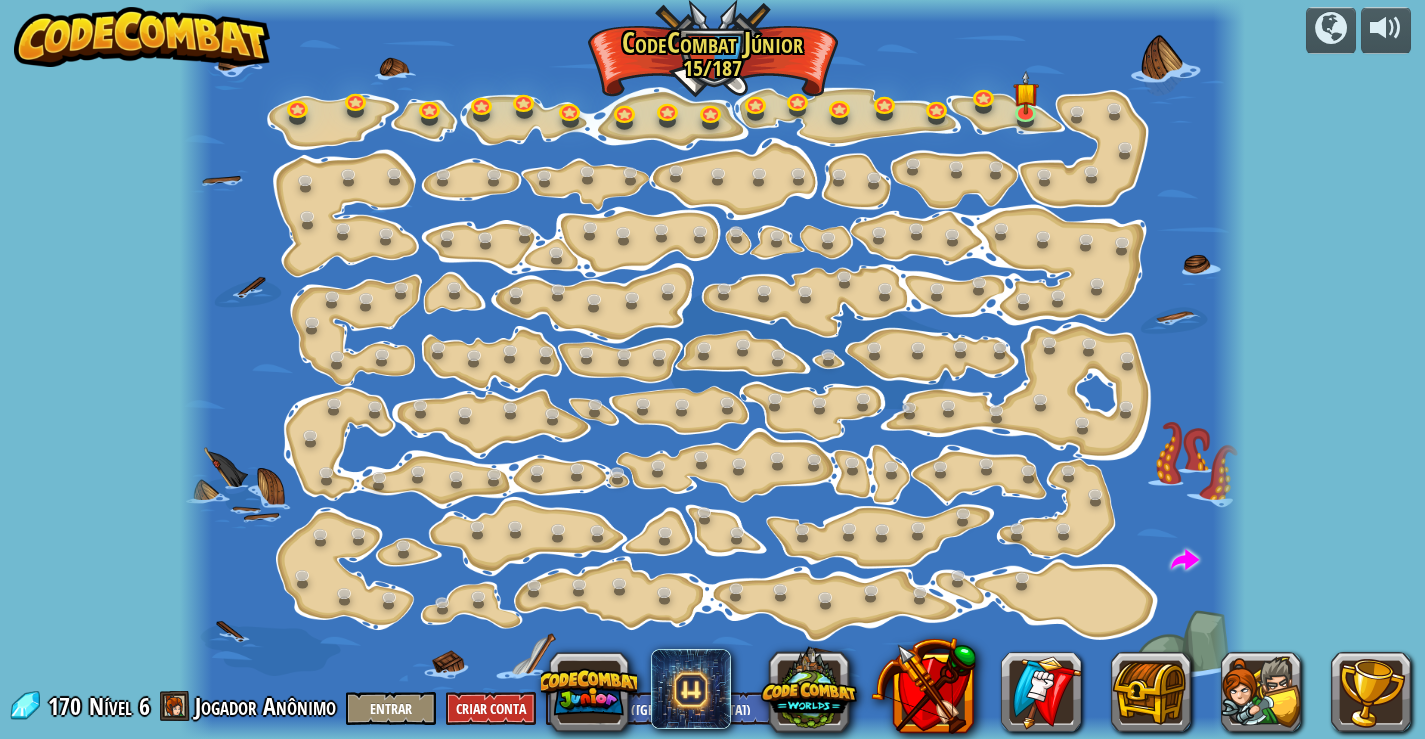 drag, startPoint x: 111, startPoint y: 732, endPoint x: 189, endPoint y: 778, distance: 90.55385 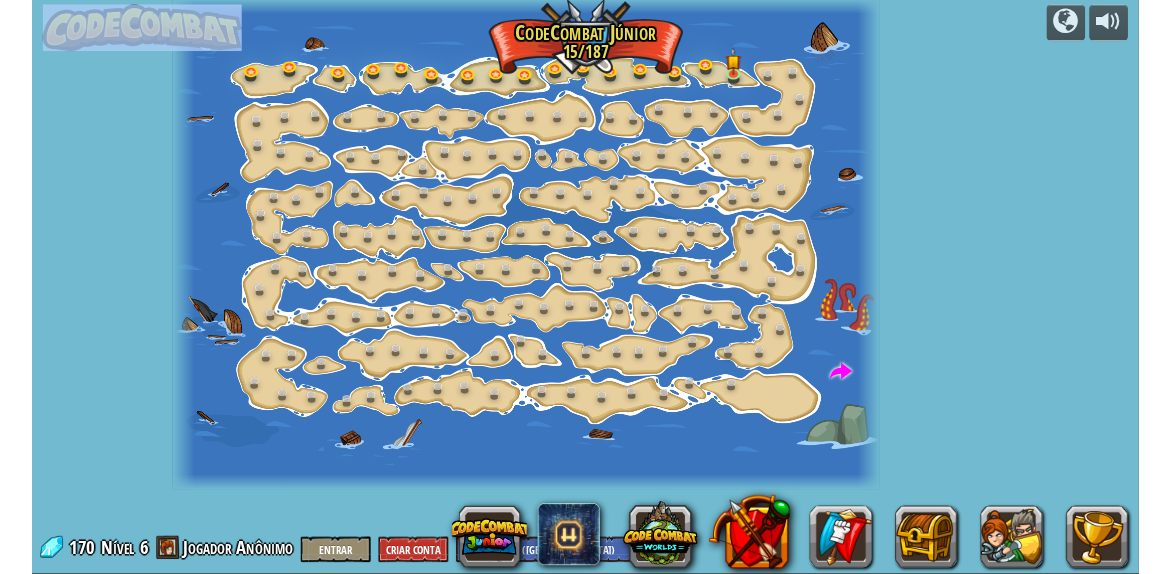 scroll, scrollTop: 0, scrollLeft: 0, axis: both 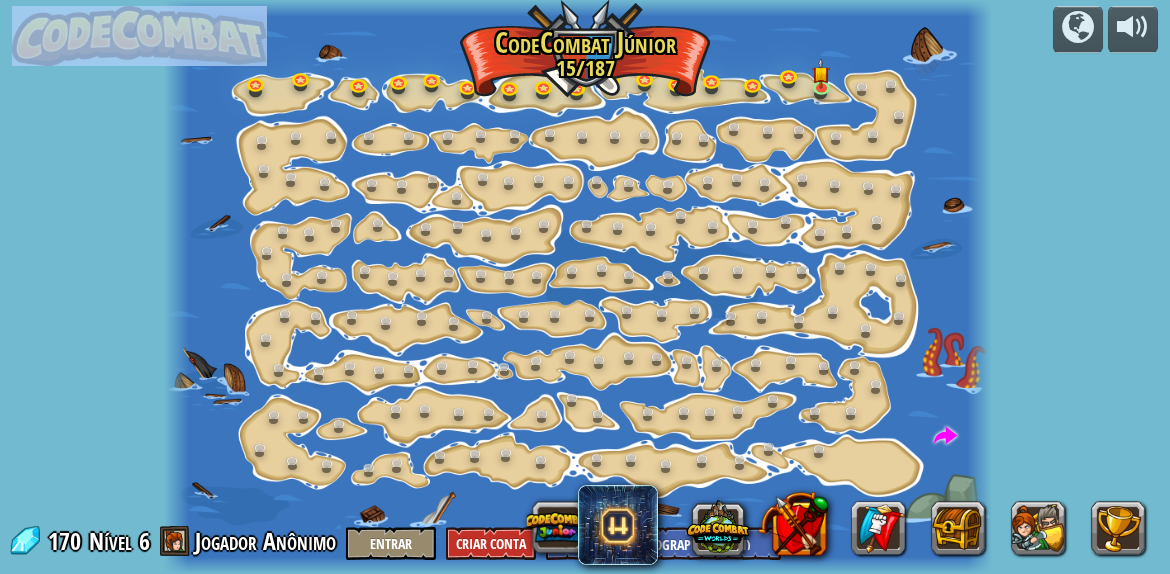 drag, startPoint x: 1186, startPoint y: 198, endPoint x: 496, endPoint y: -137, distance: 767.02344 